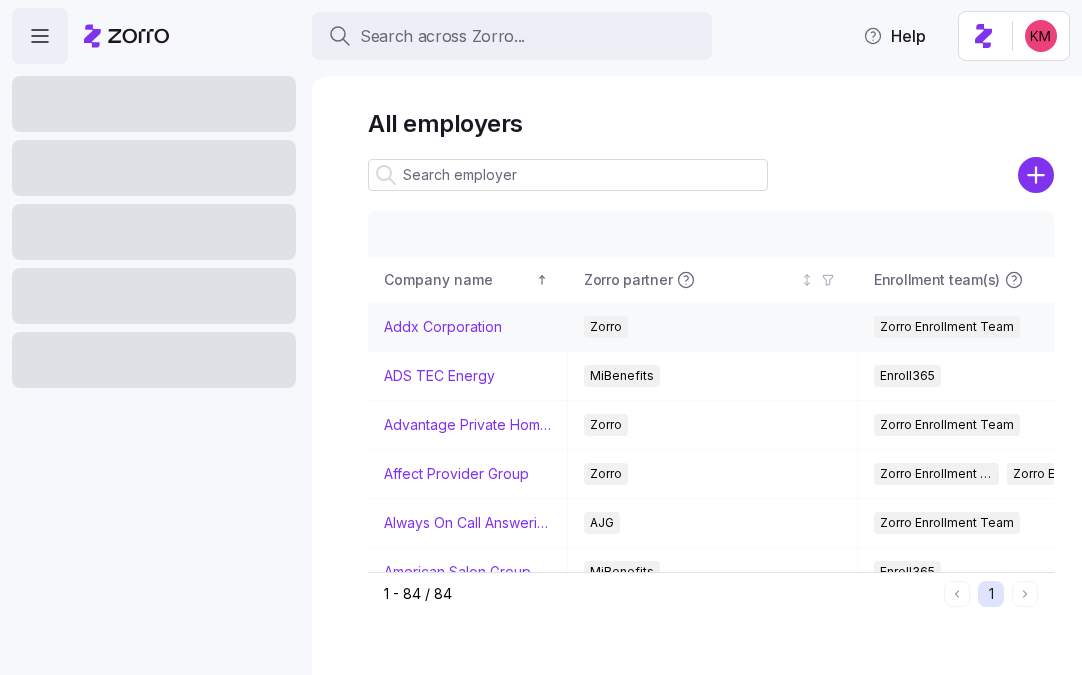 scroll, scrollTop: 0, scrollLeft: 0, axis: both 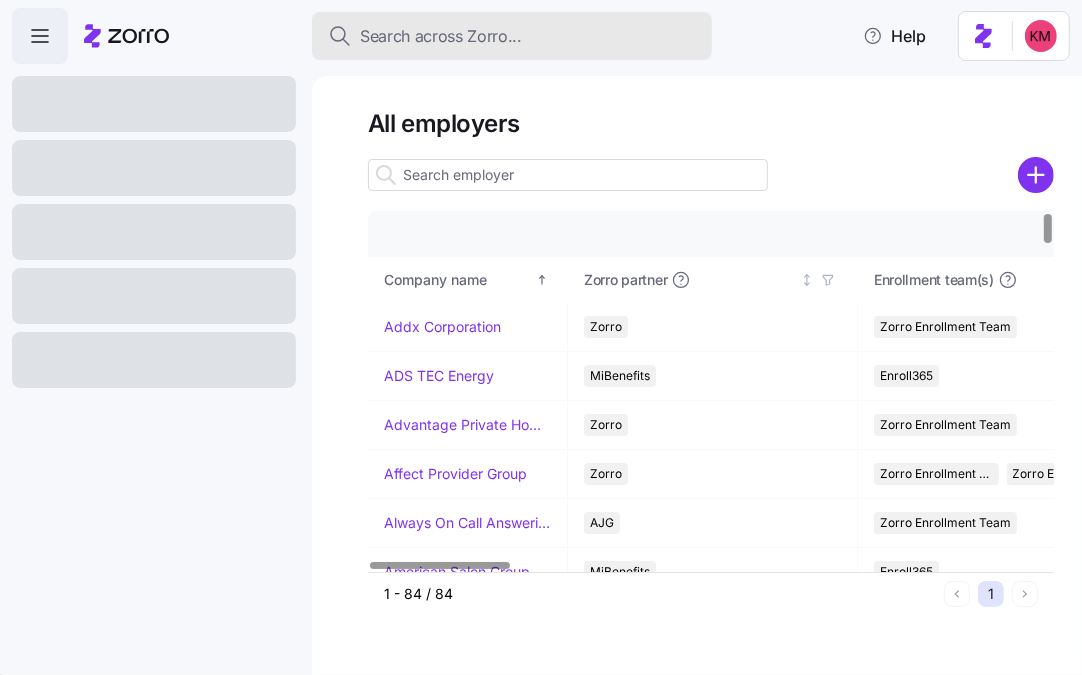 click on "Search across Zorro..." at bounding box center (441, 36) 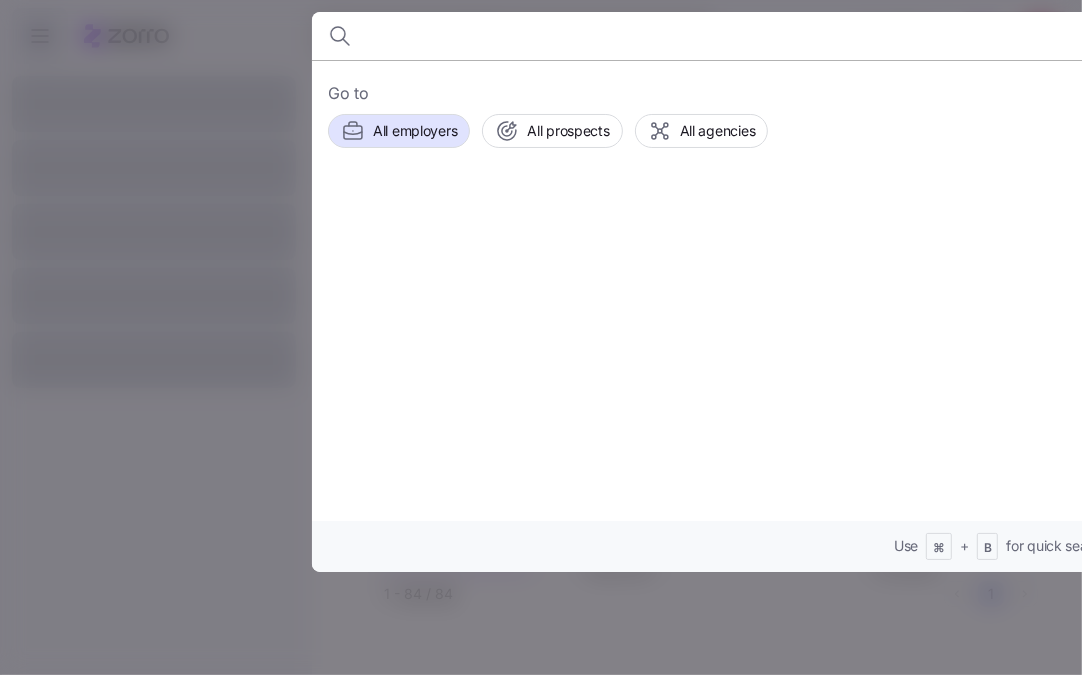 scroll, scrollTop: 0, scrollLeft: 0, axis: both 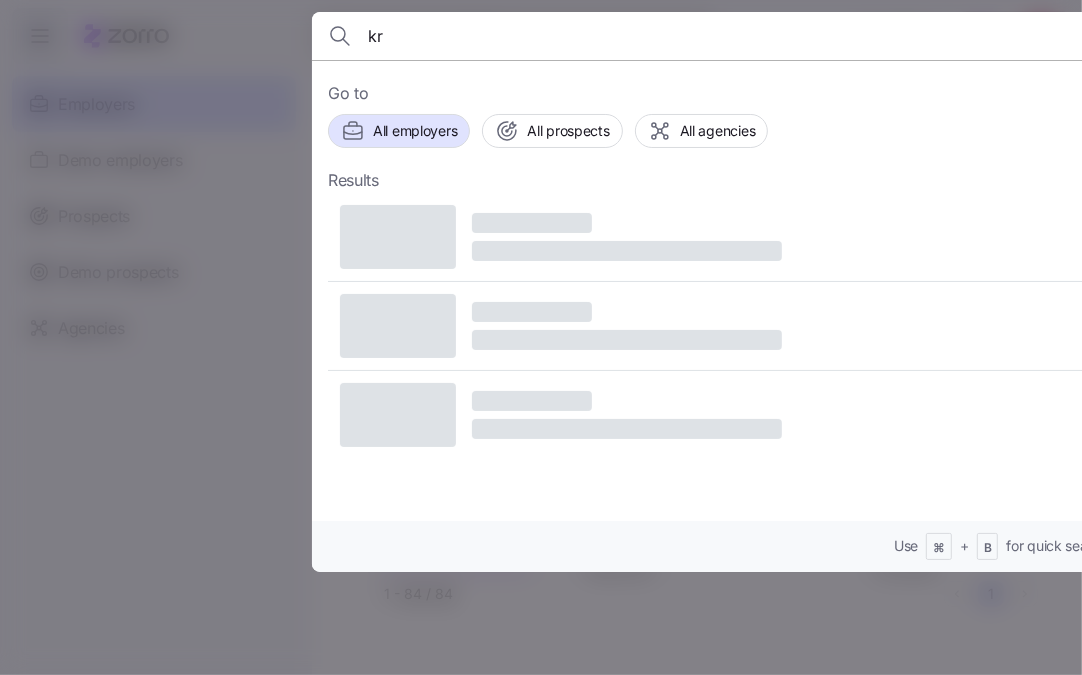 type on "k" 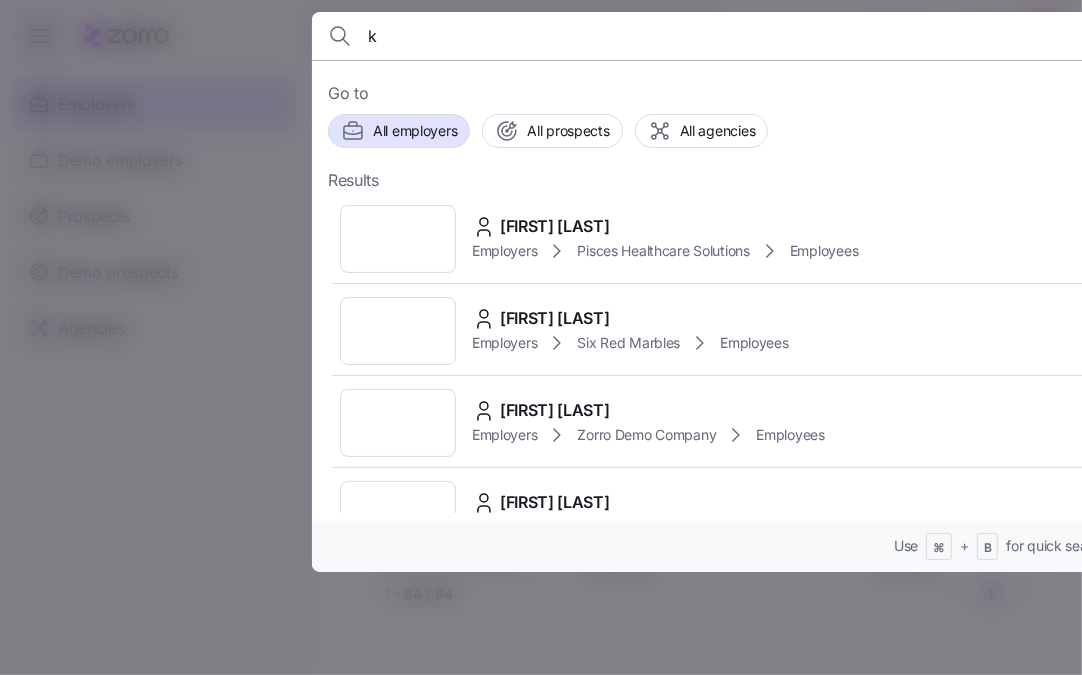 type 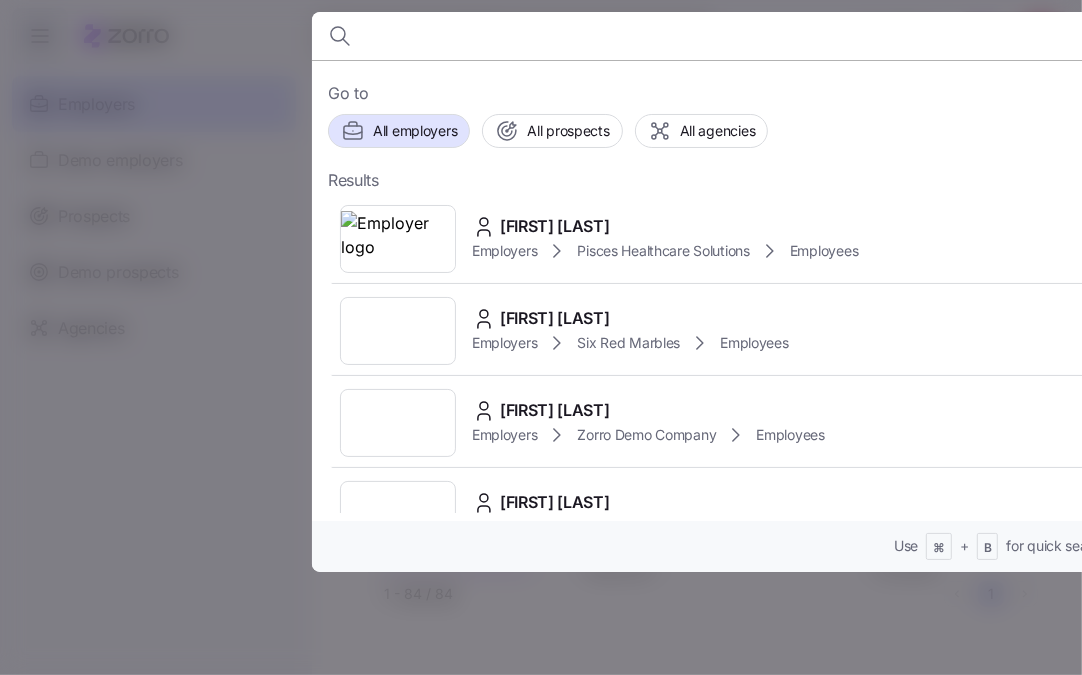 type 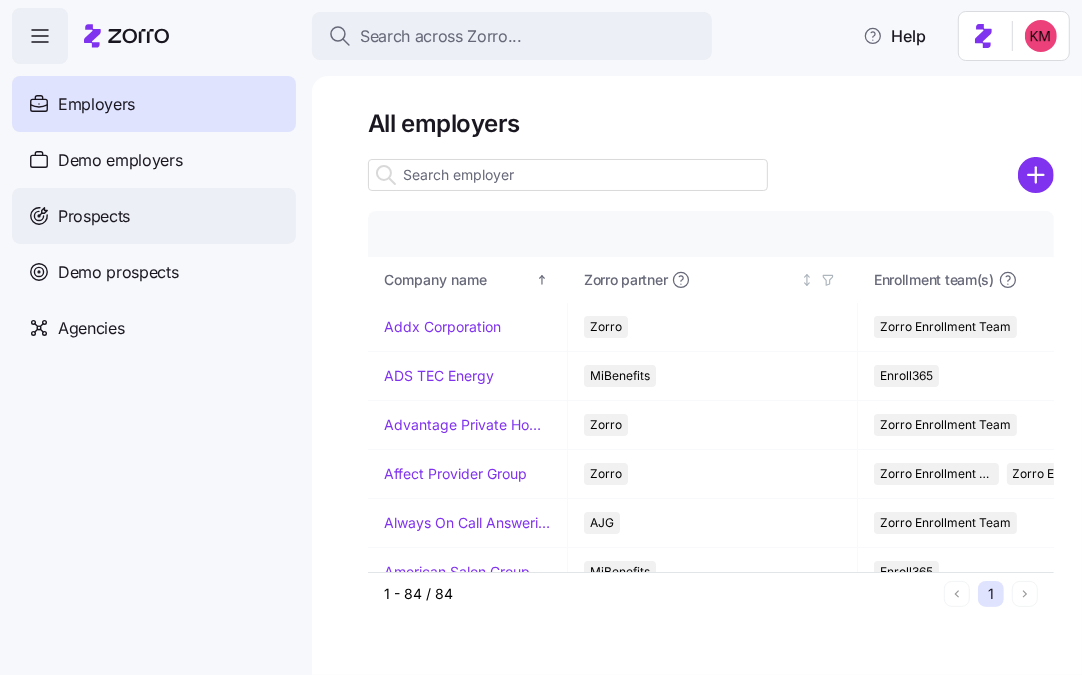 click on "Prospects" at bounding box center [154, 216] 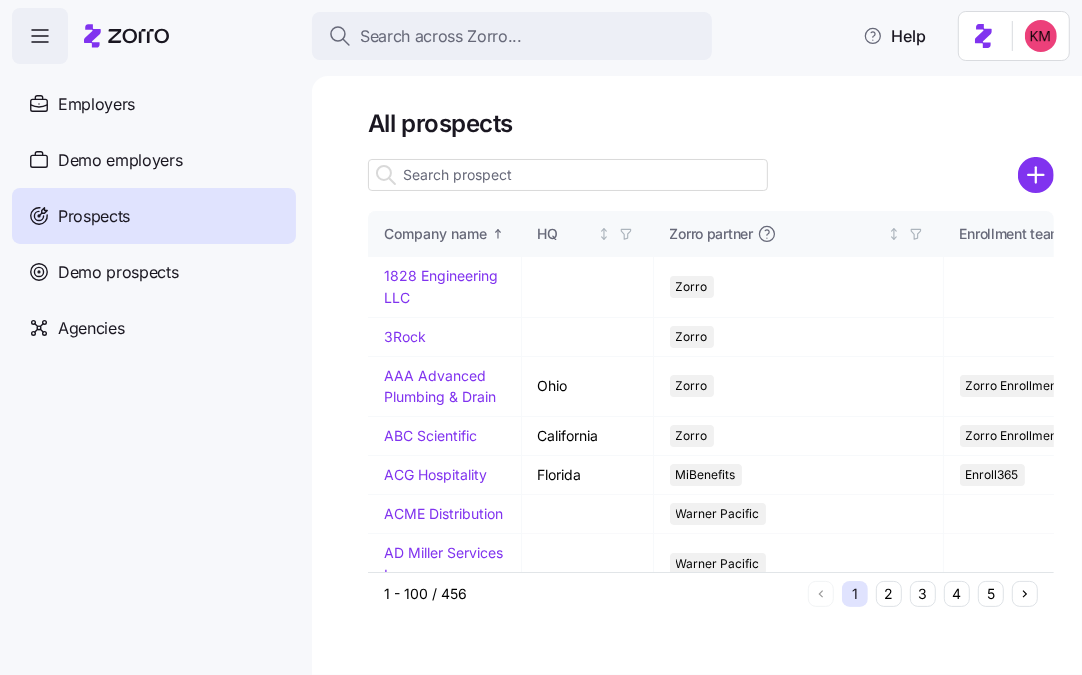 click at bounding box center [568, 175] 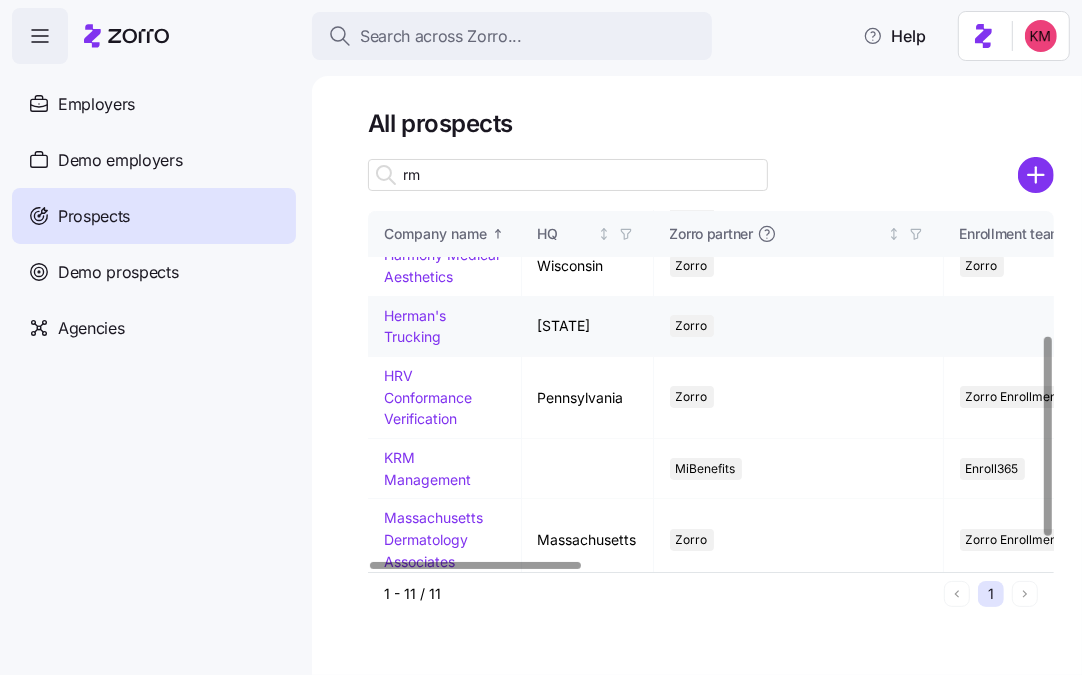scroll, scrollTop: 259, scrollLeft: 0, axis: vertical 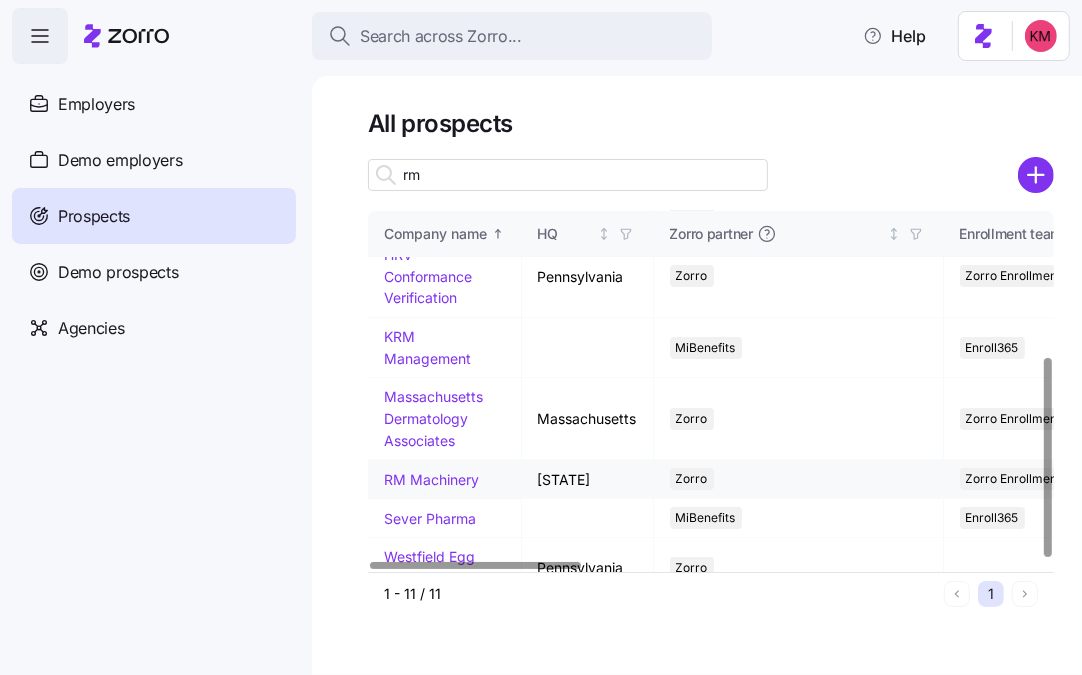type on "rm" 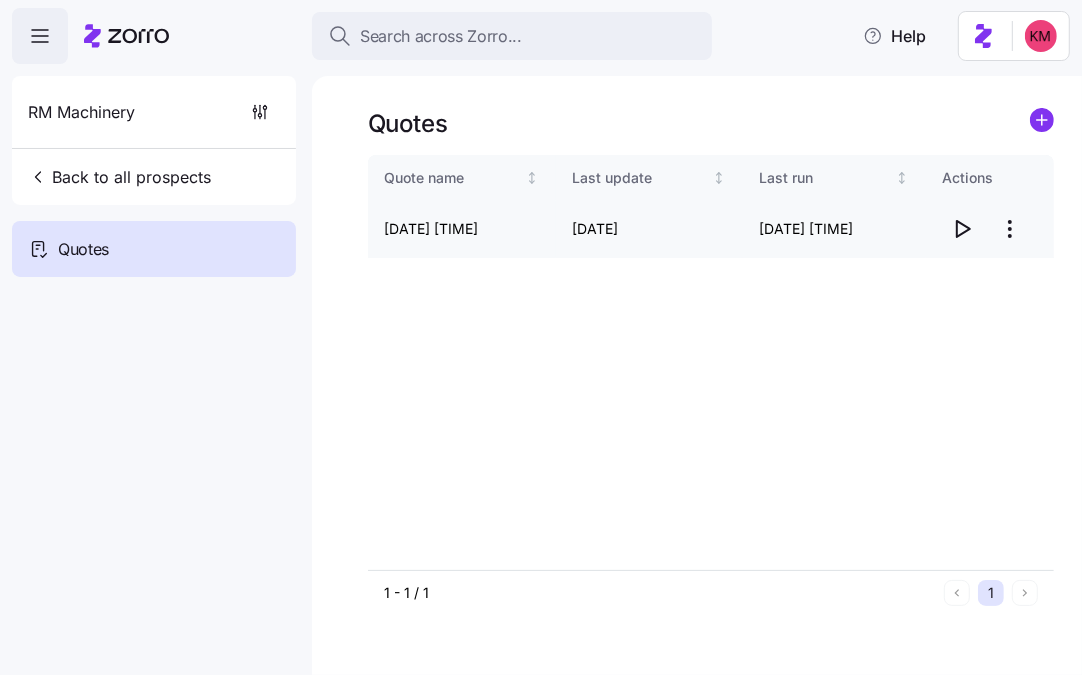 click 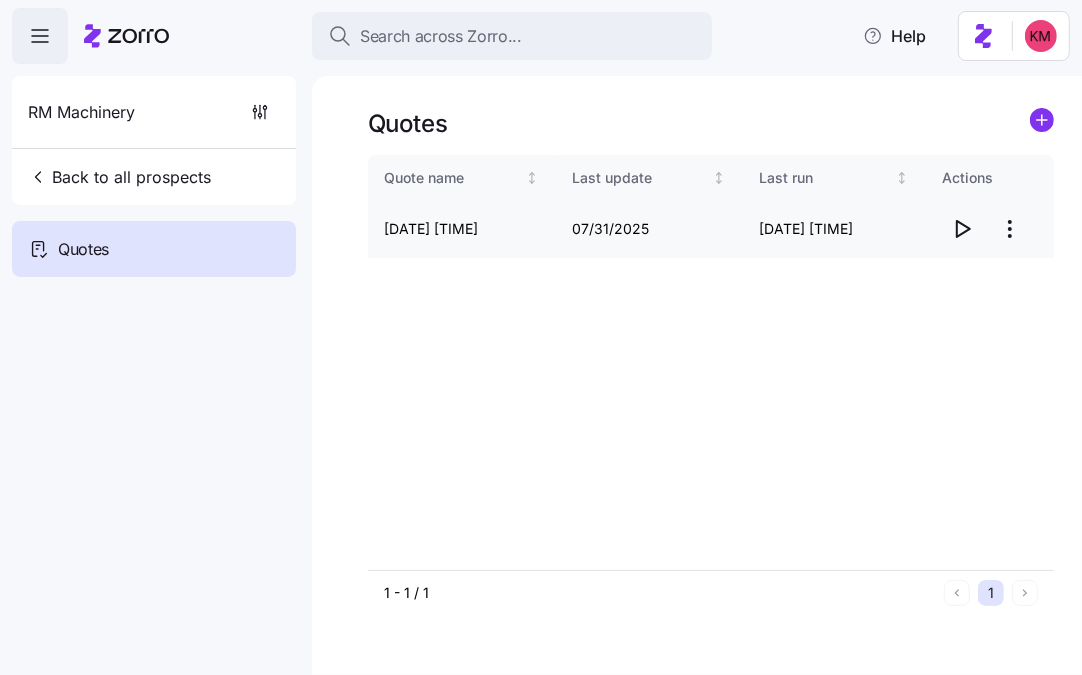 click on "[DATE] [TIME]" at bounding box center (541, 512) 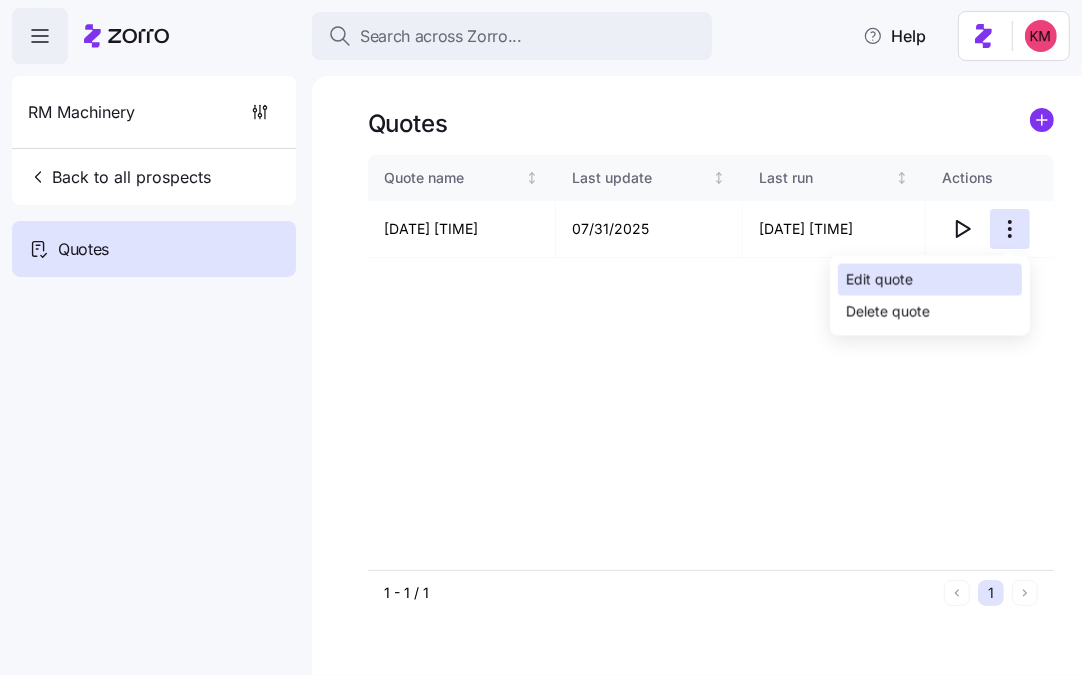 click on "Edit quote" at bounding box center [930, 280] 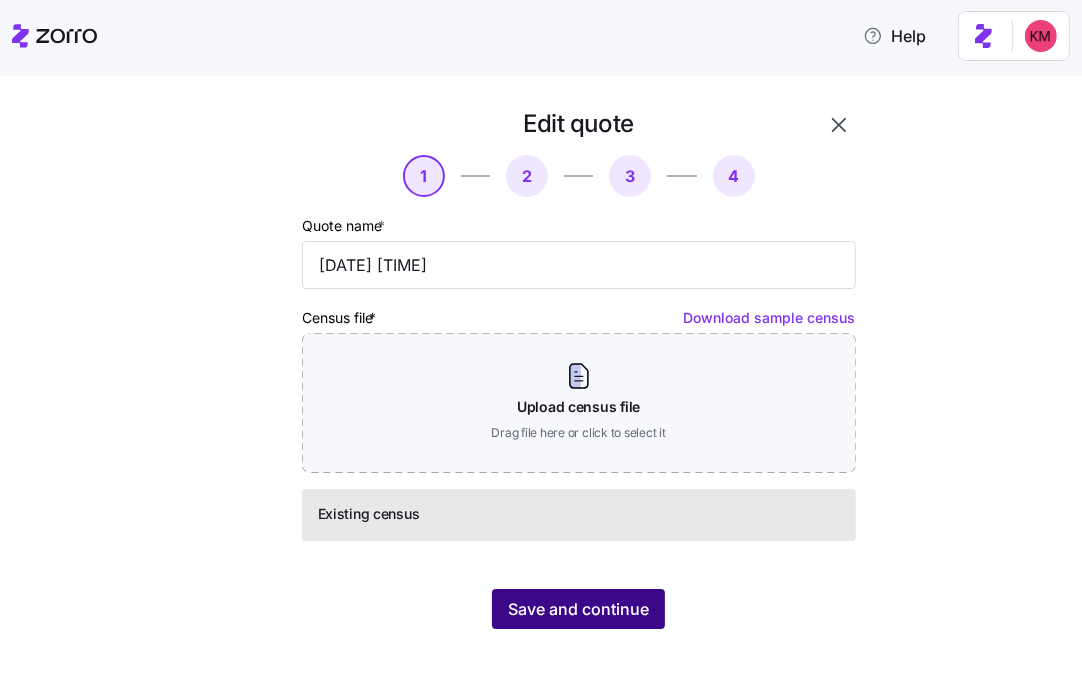 click on "Save and continue" at bounding box center [578, 609] 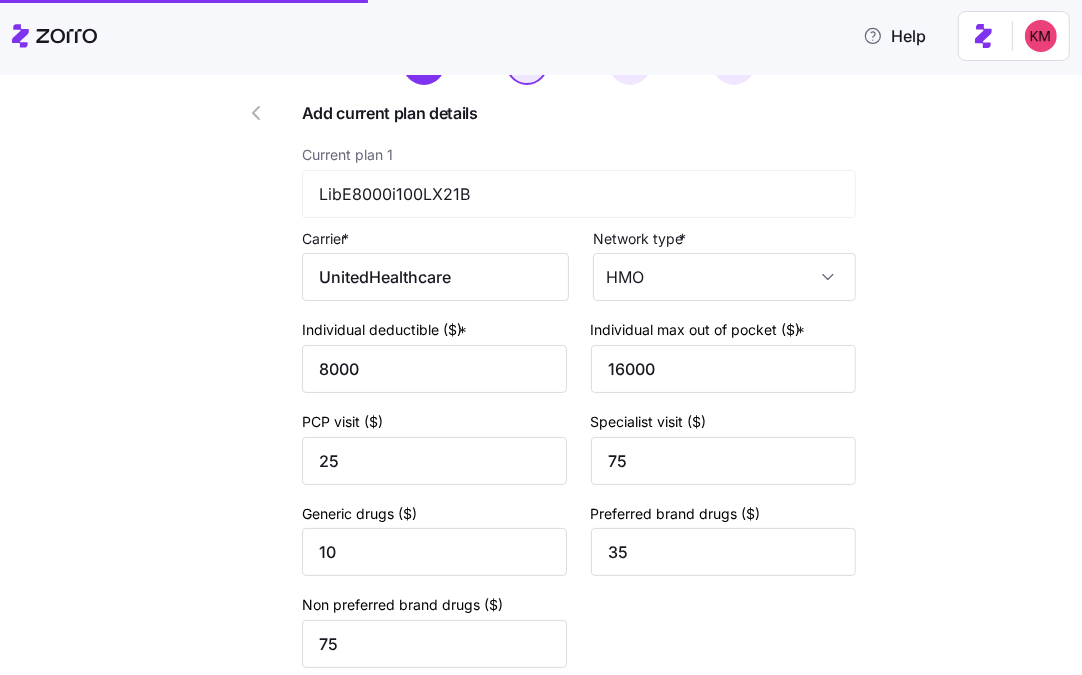 scroll, scrollTop: 302, scrollLeft: 0, axis: vertical 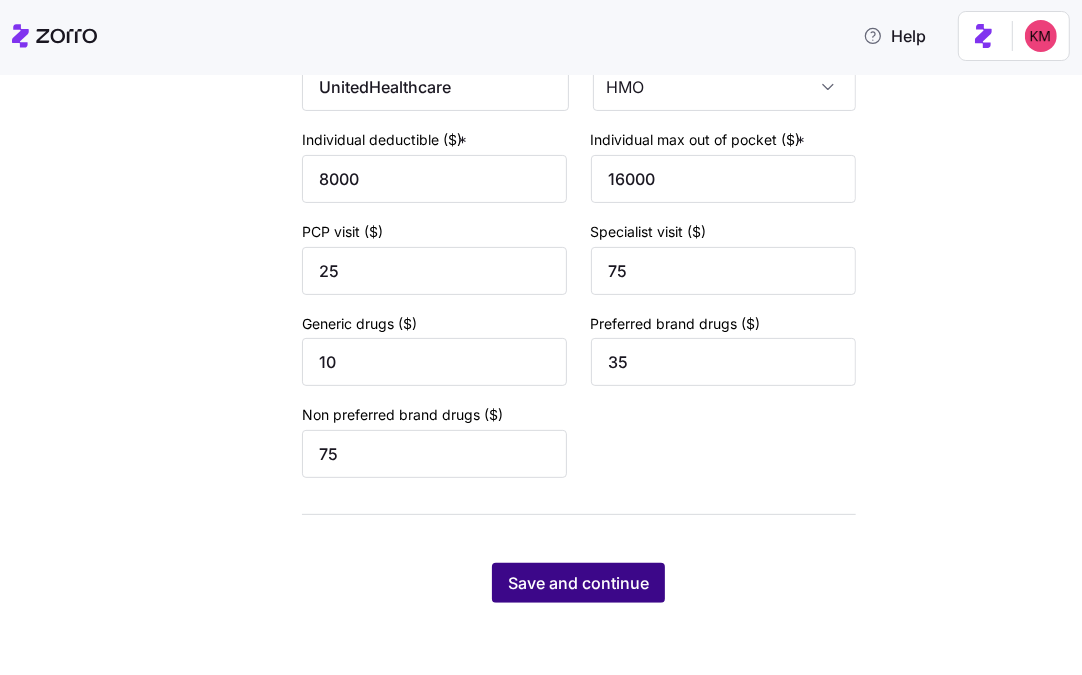 click on "Save and continue" at bounding box center [578, 583] 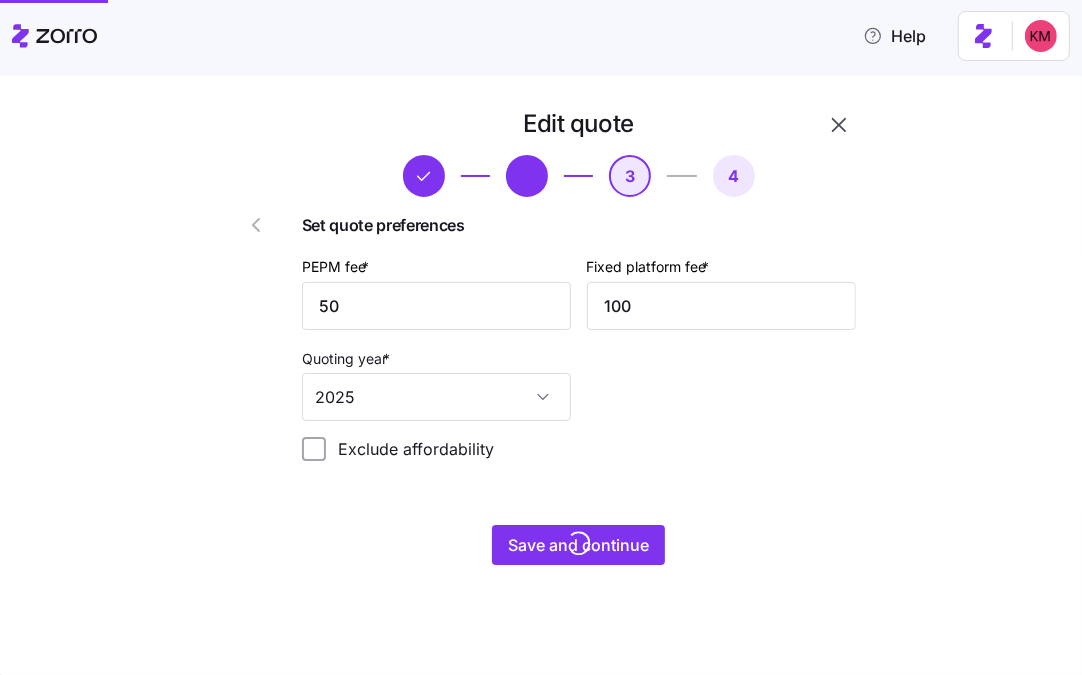 scroll, scrollTop: 0, scrollLeft: 0, axis: both 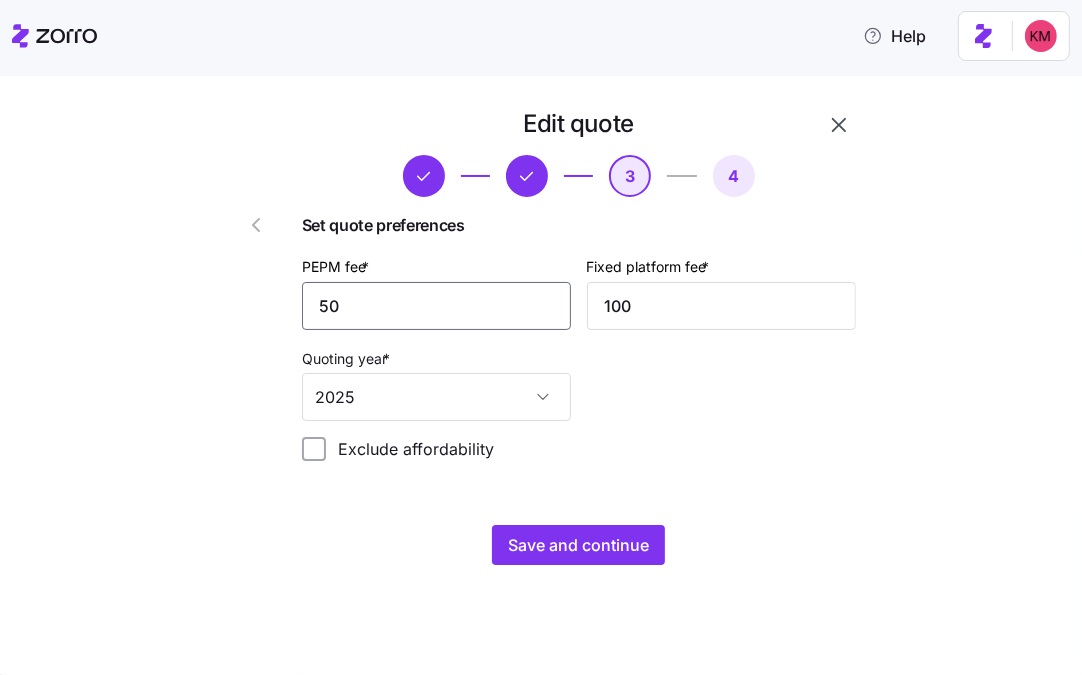 click on "50" at bounding box center [436, 306] 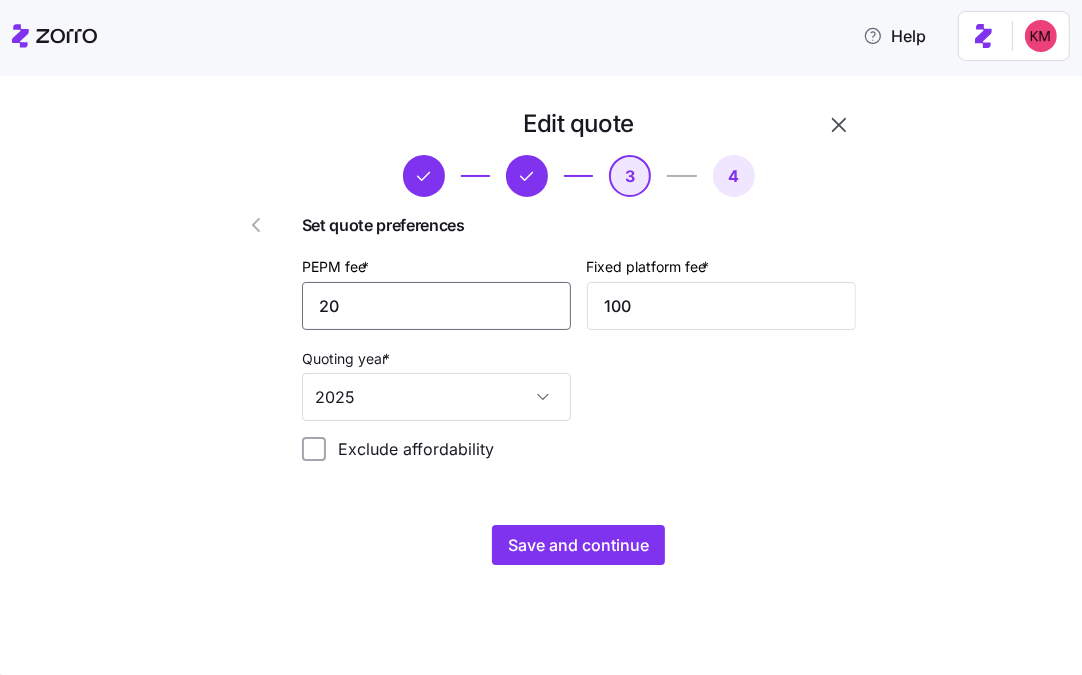 type on "20" 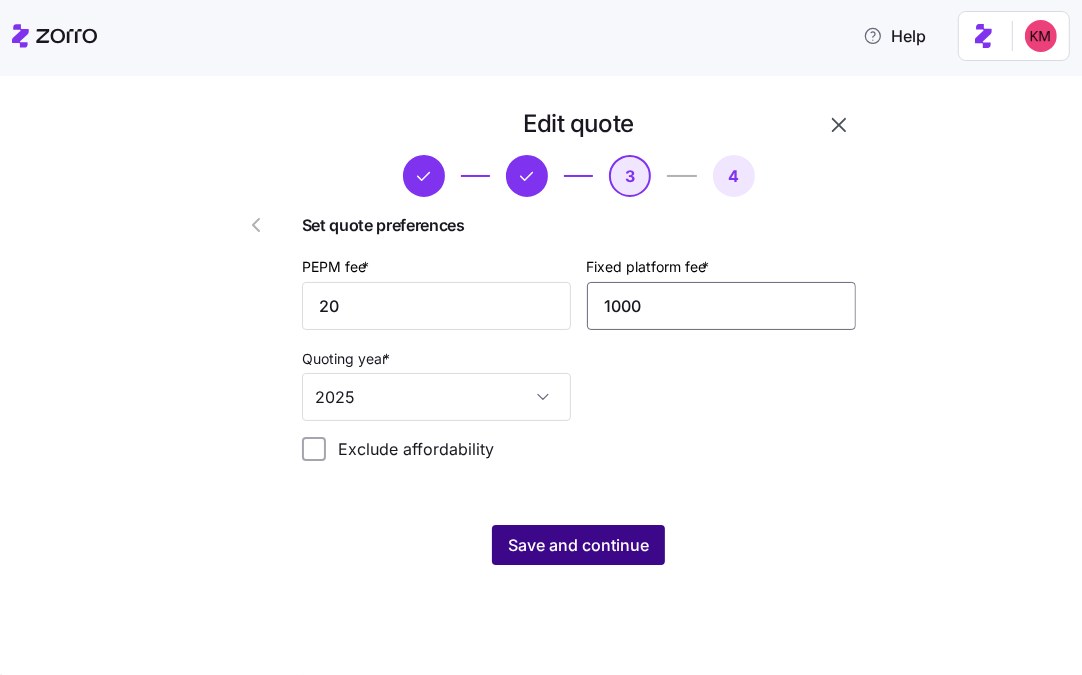 type on "1000" 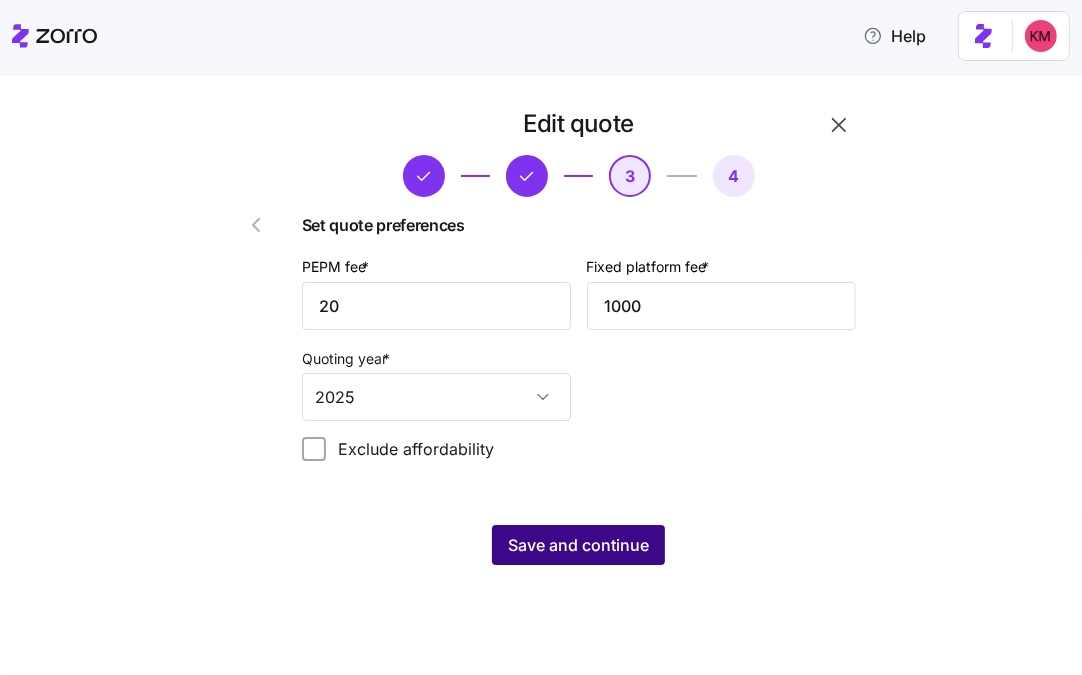 click on "Save and continue" at bounding box center (578, 545) 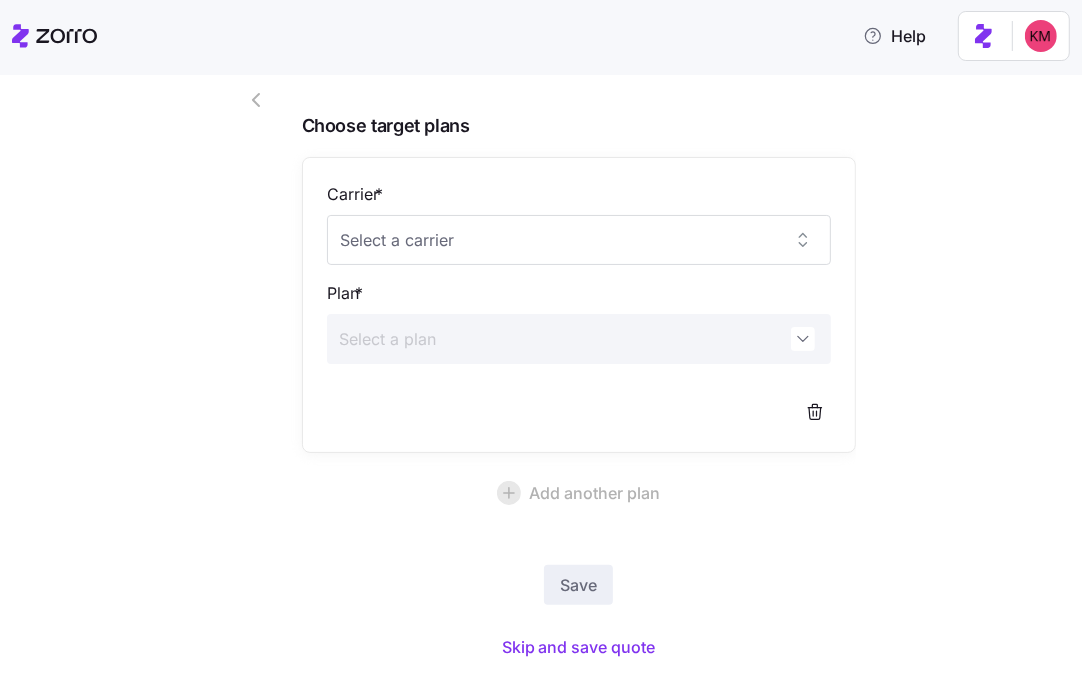 scroll, scrollTop: 185, scrollLeft: 0, axis: vertical 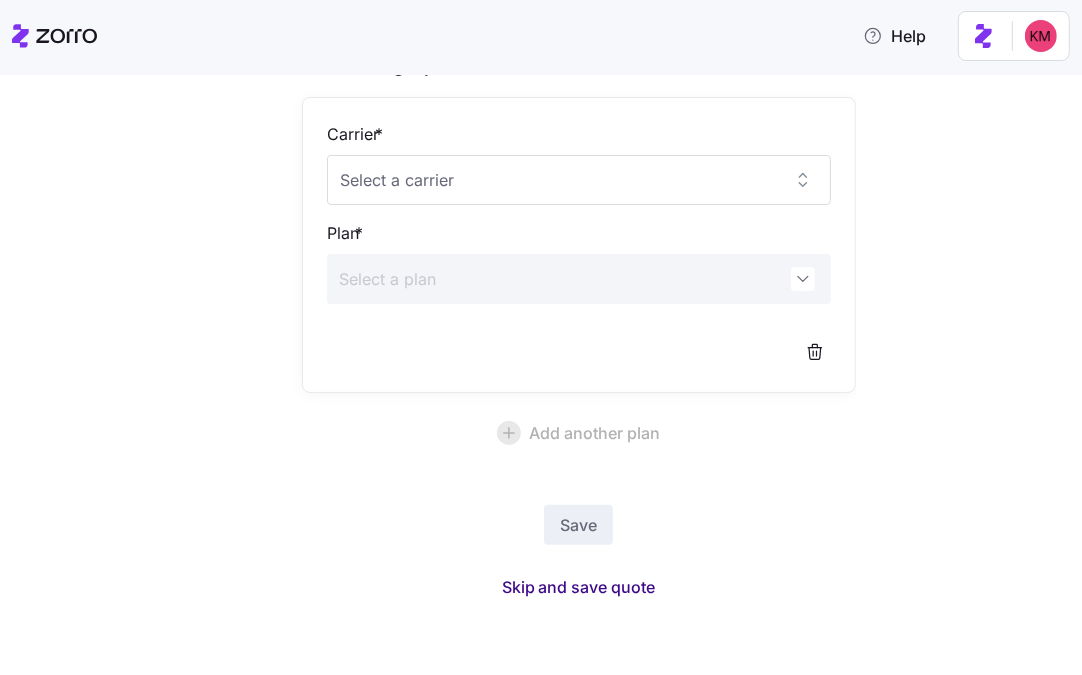 click on "Skip and save quote" at bounding box center [579, 587] 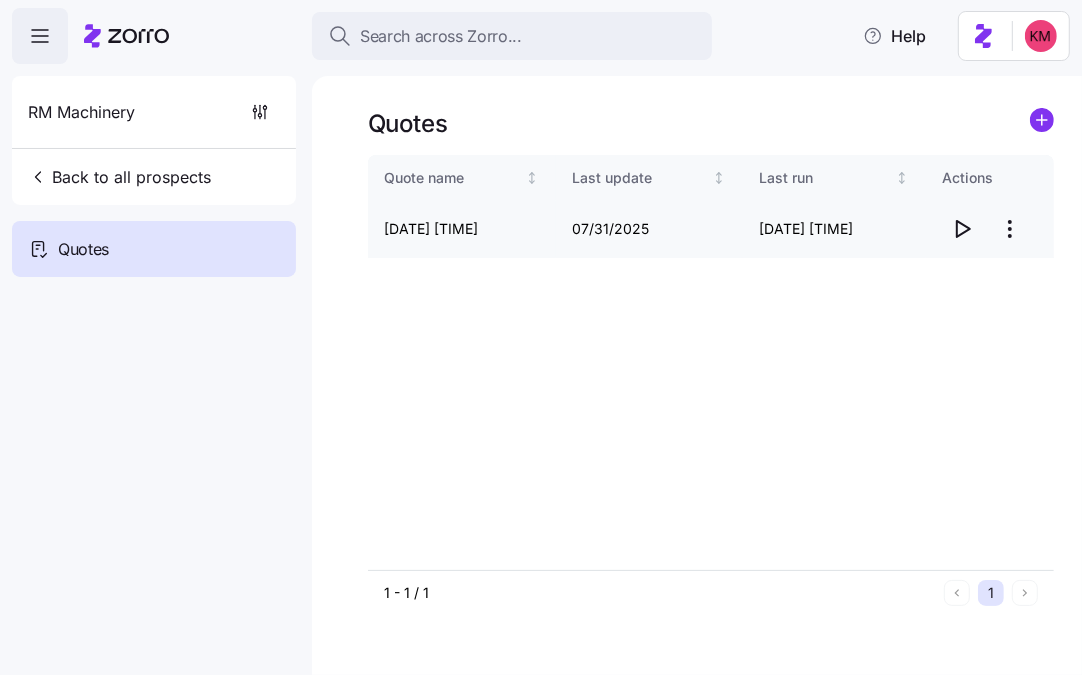 click 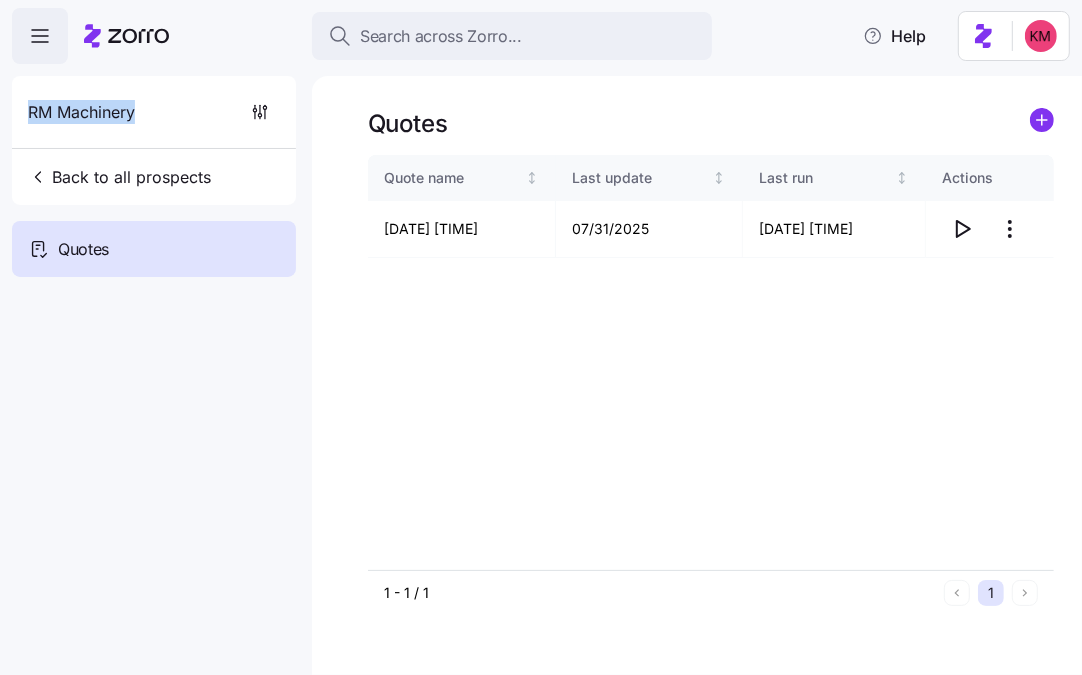 click on "RM Machinery" at bounding box center [154, 112] 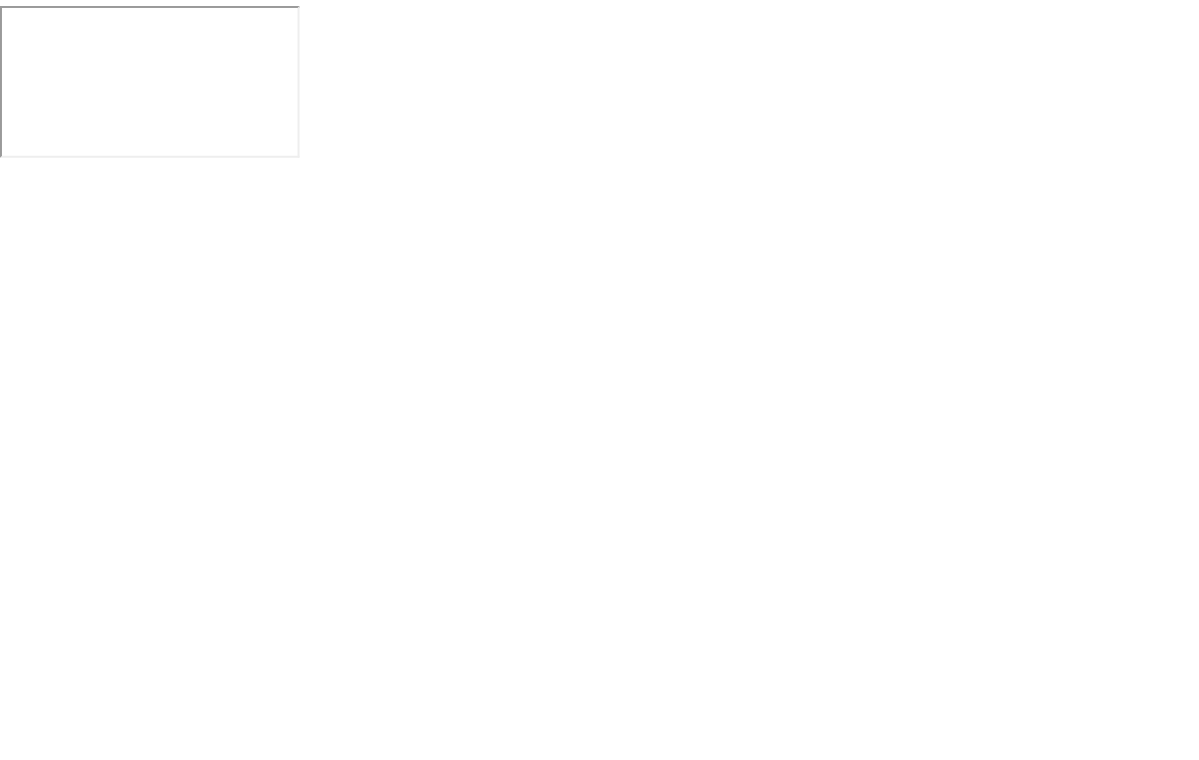scroll, scrollTop: 0, scrollLeft: 0, axis: both 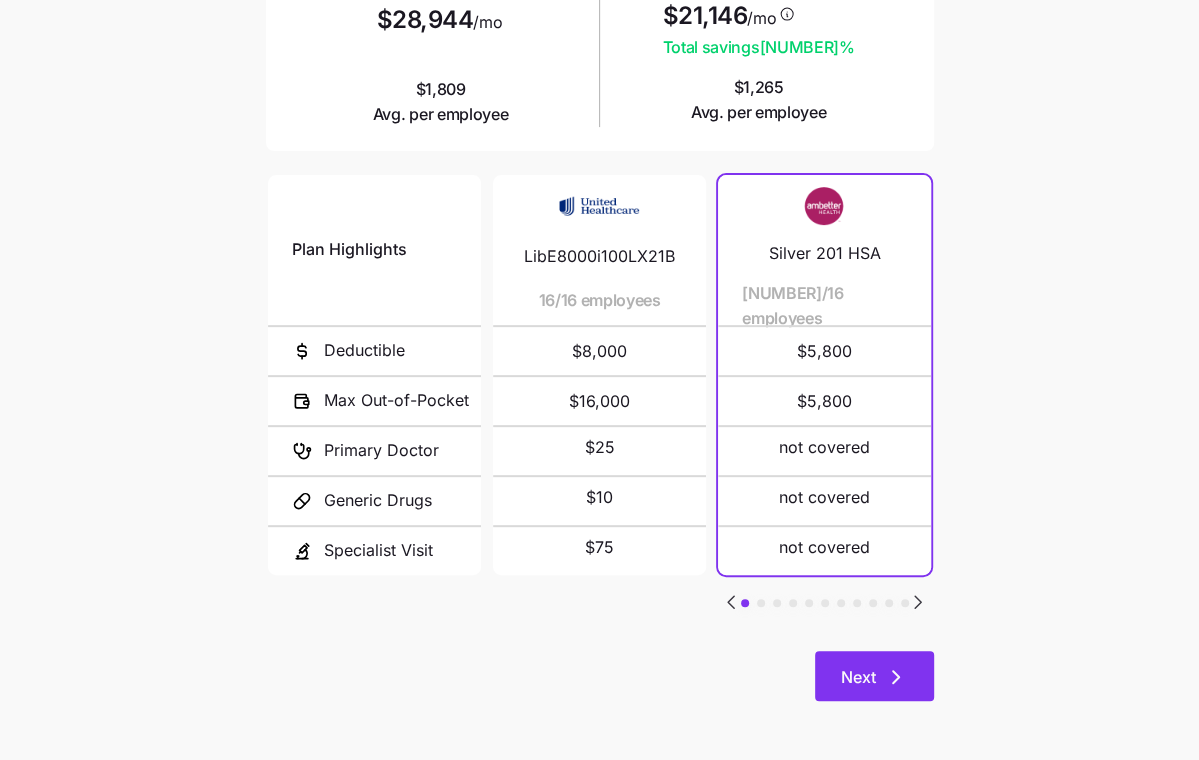 click 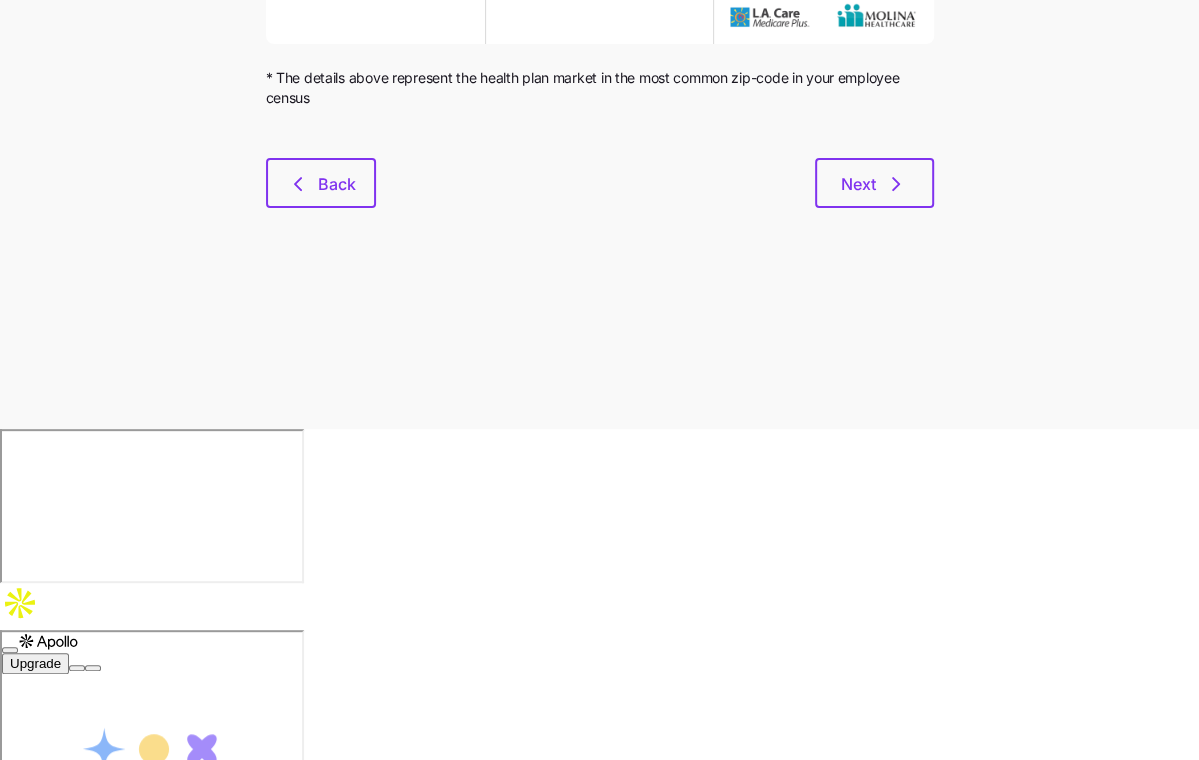 scroll, scrollTop: 0, scrollLeft: 0, axis: both 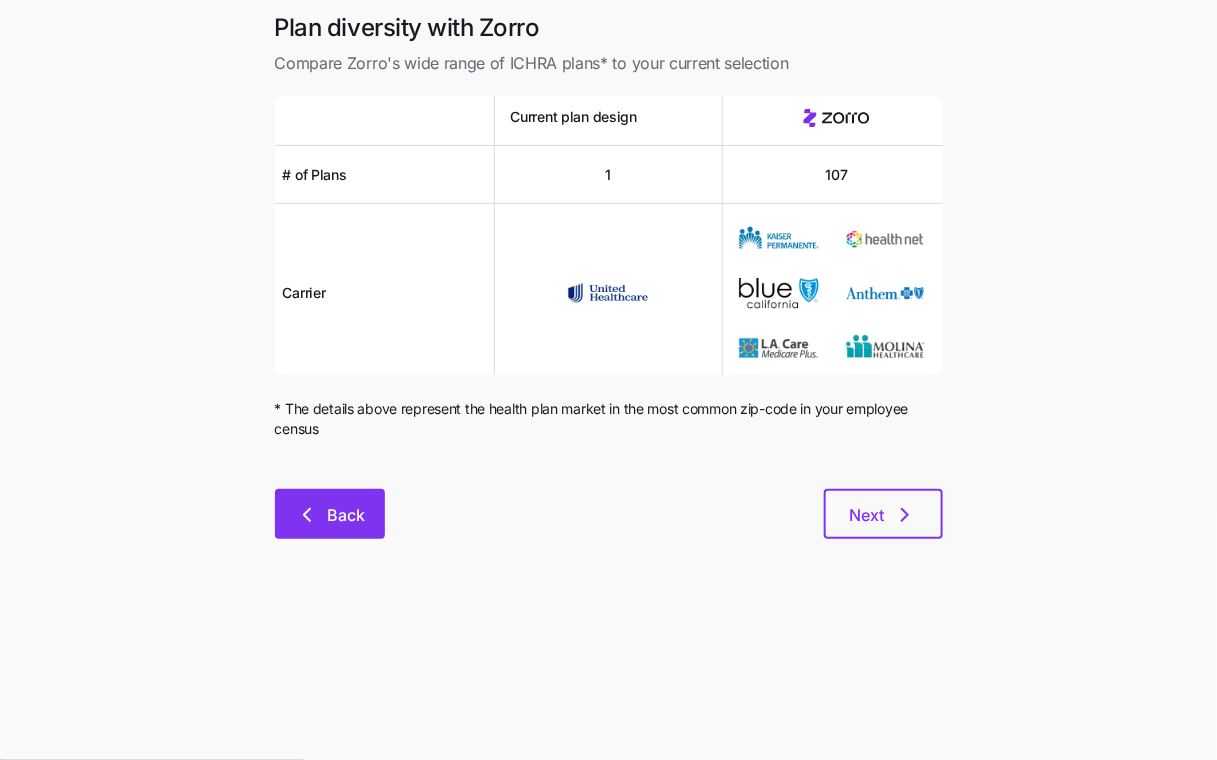 click on "Back" at bounding box center [346, 515] 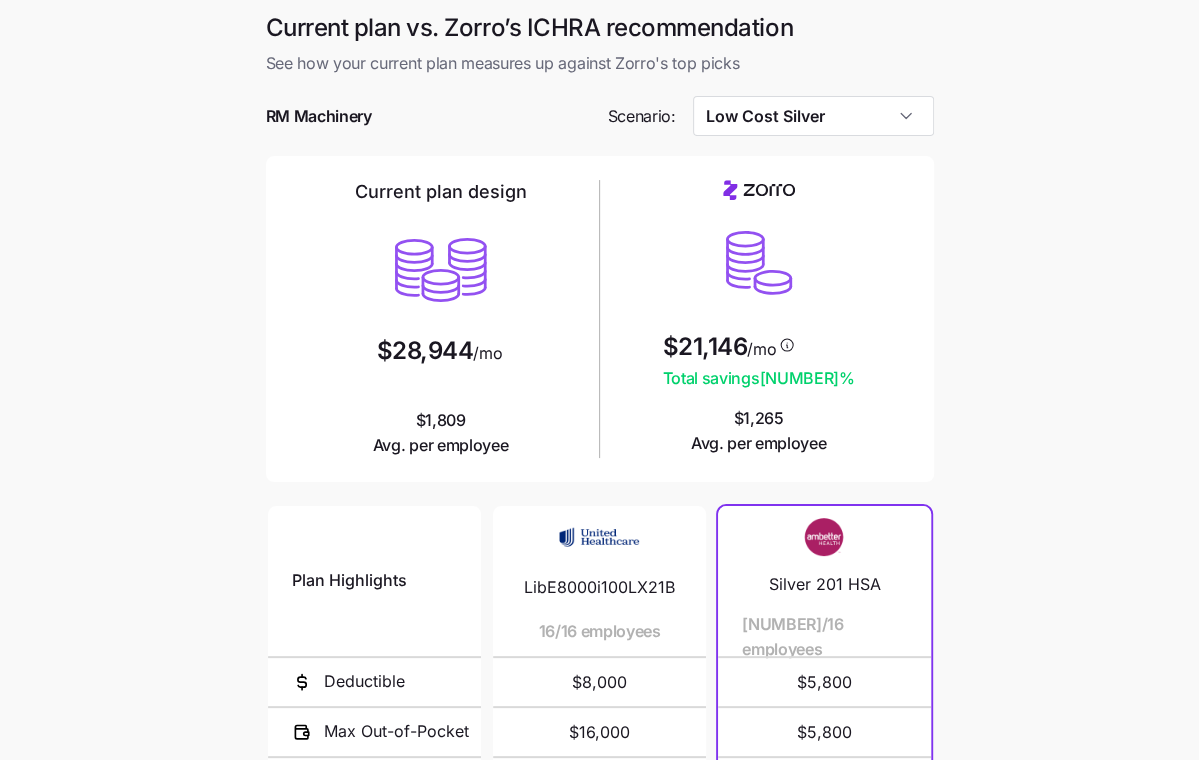scroll, scrollTop: 331, scrollLeft: 0, axis: vertical 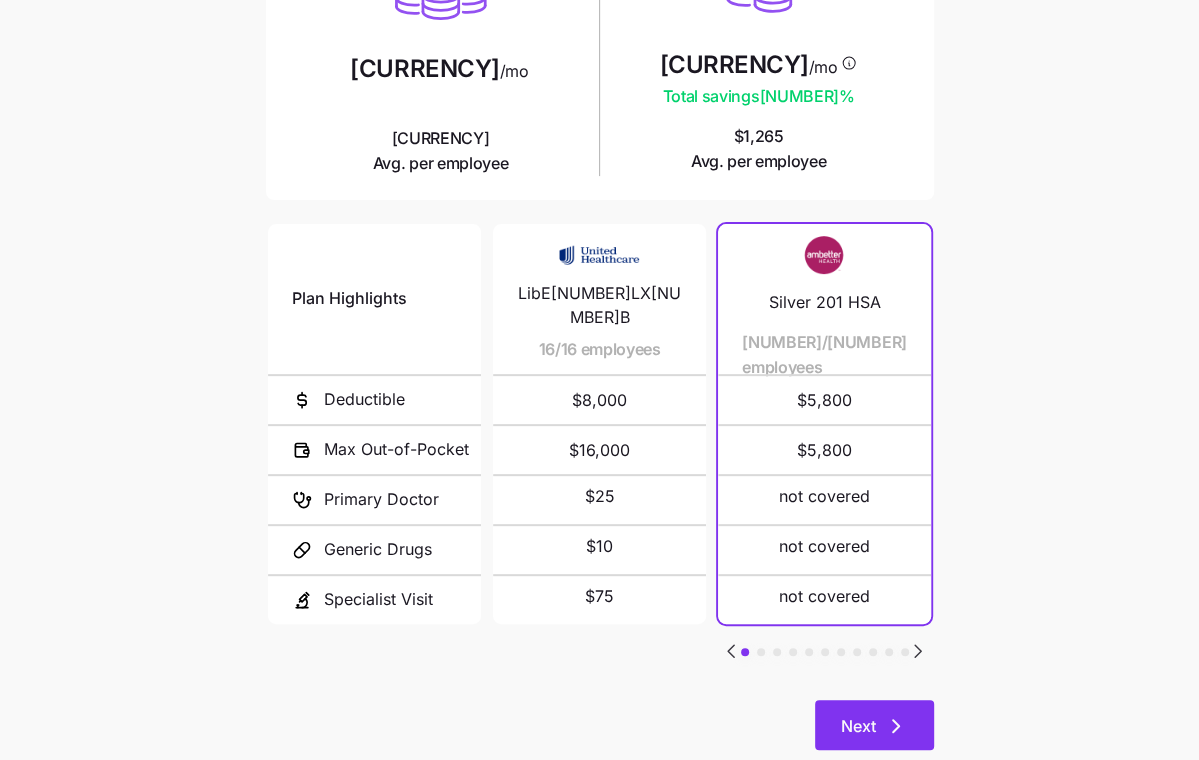 click 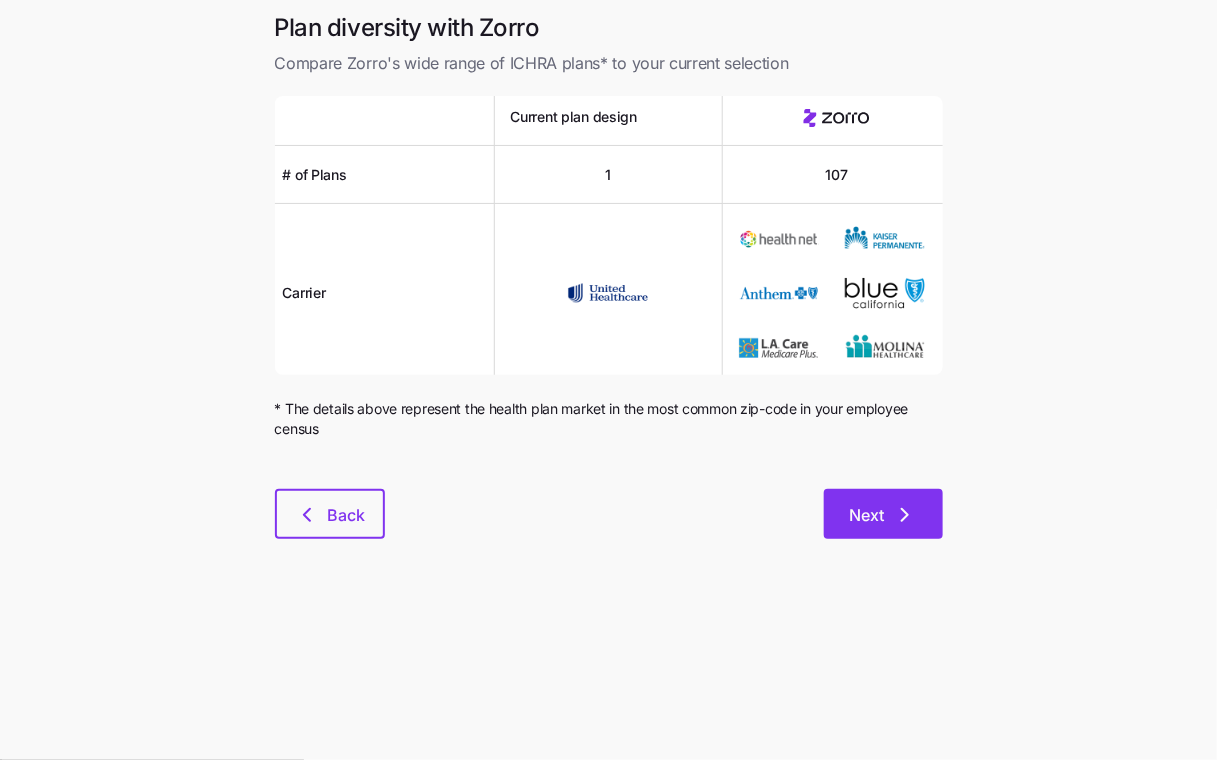 click on "Next" at bounding box center (867, 515) 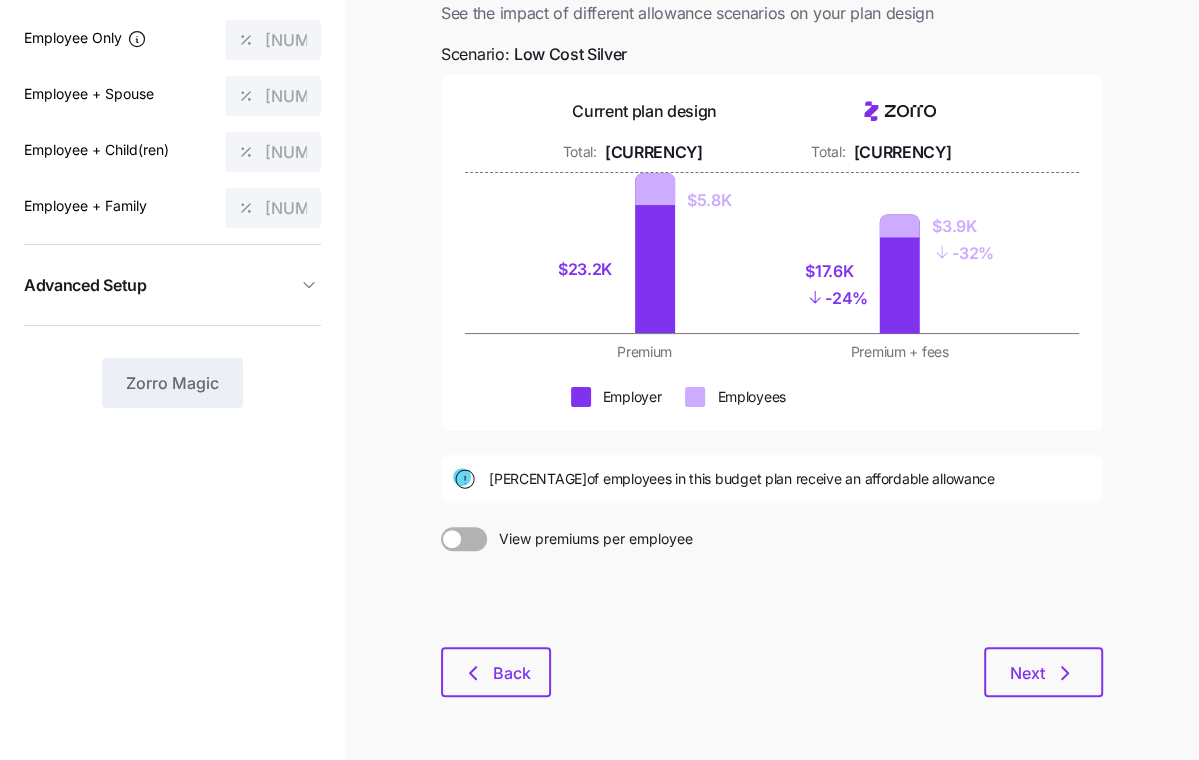 scroll, scrollTop: 157, scrollLeft: 0, axis: vertical 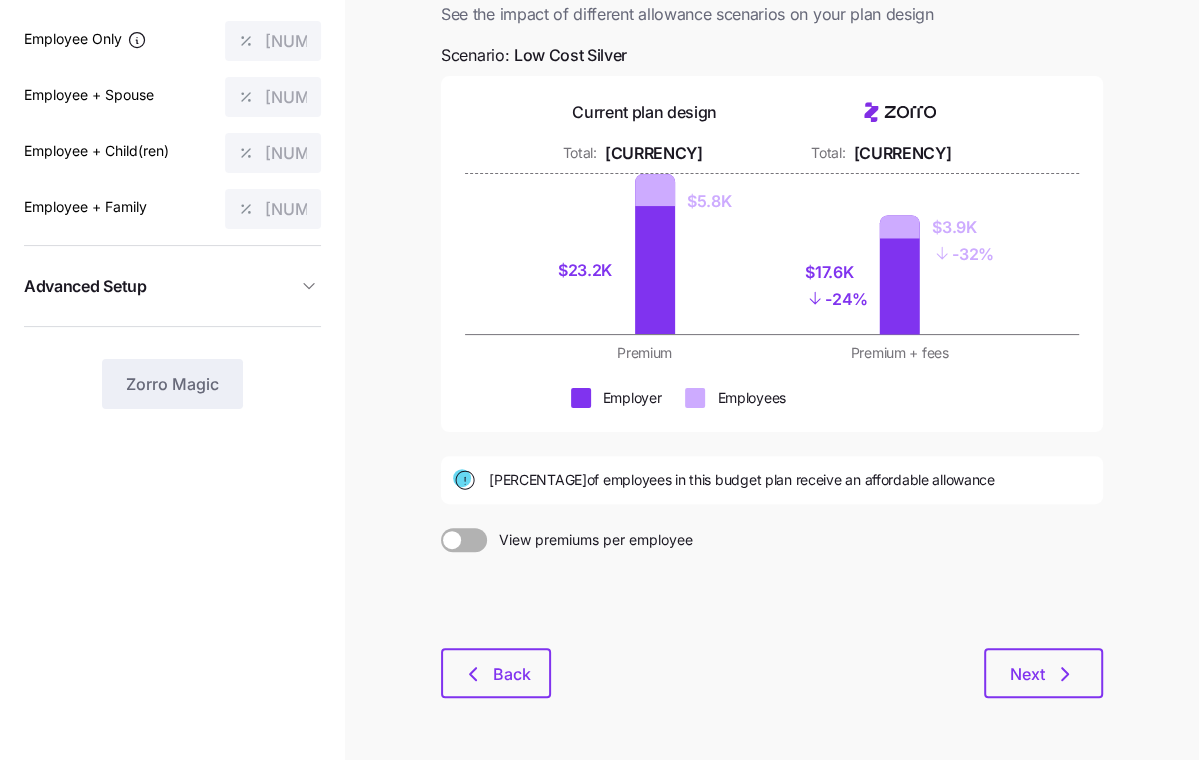 click at bounding box center (772, 600) 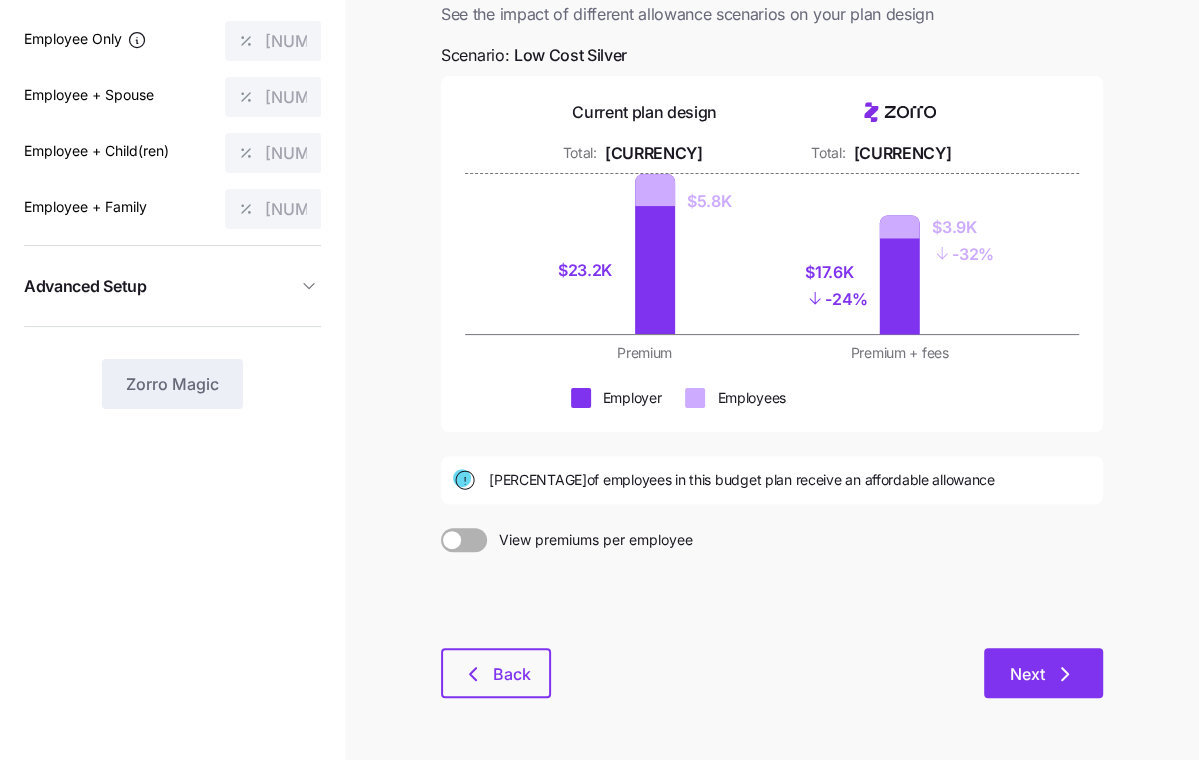 click on "Next" at bounding box center [1043, 673] 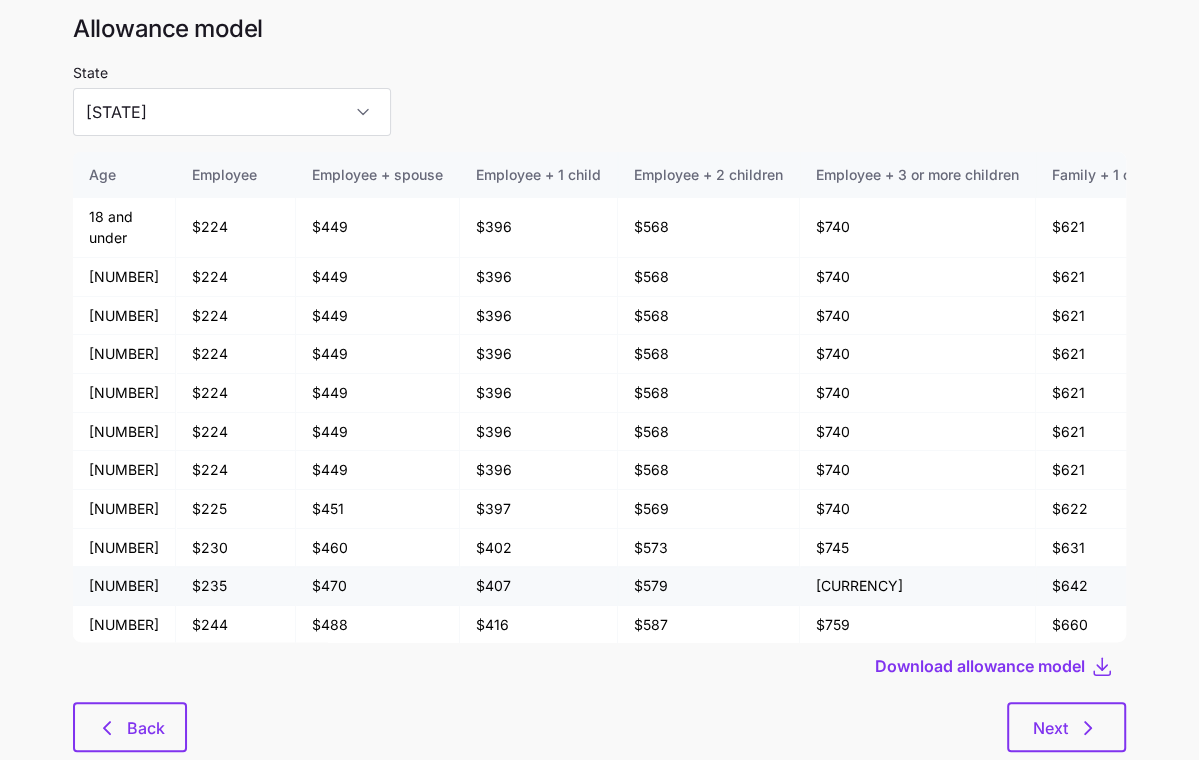scroll, scrollTop: 107, scrollLeft: 0, axis: vertical 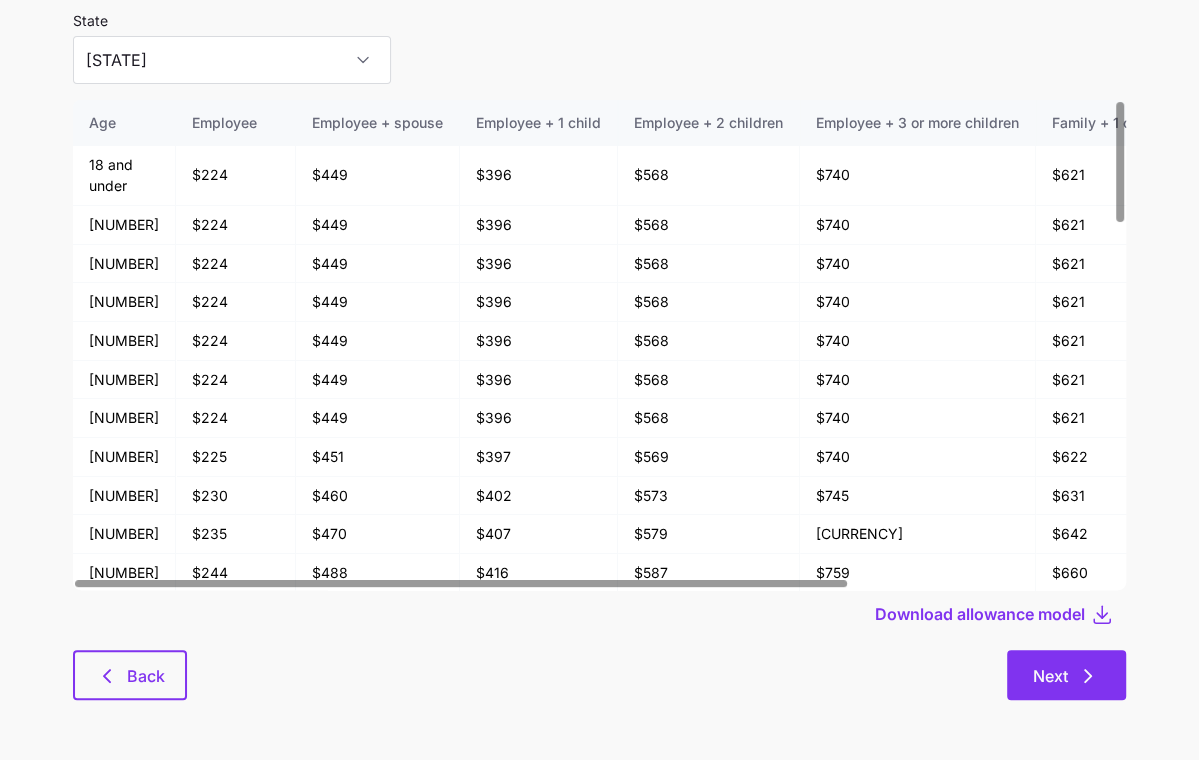 click on "Next" at bounding box center [1066, 675] 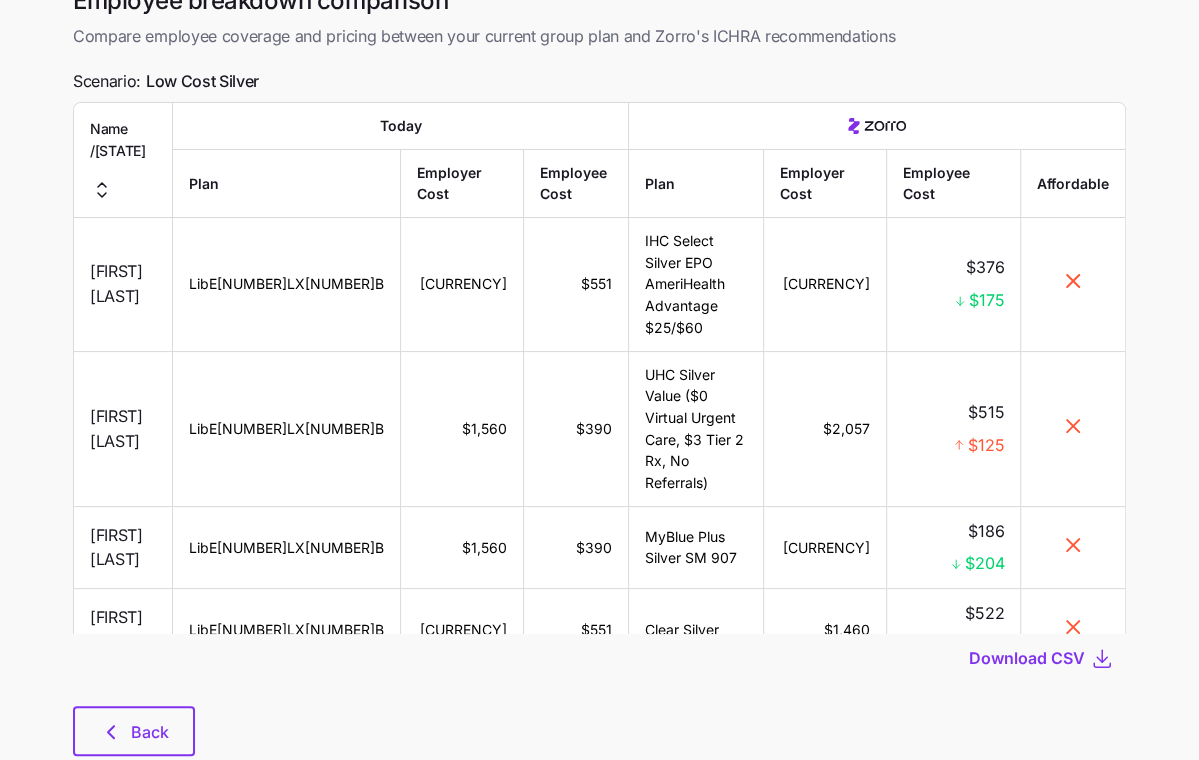 scroll, scrollTop: 0, scrollLeft: 0, axis: both 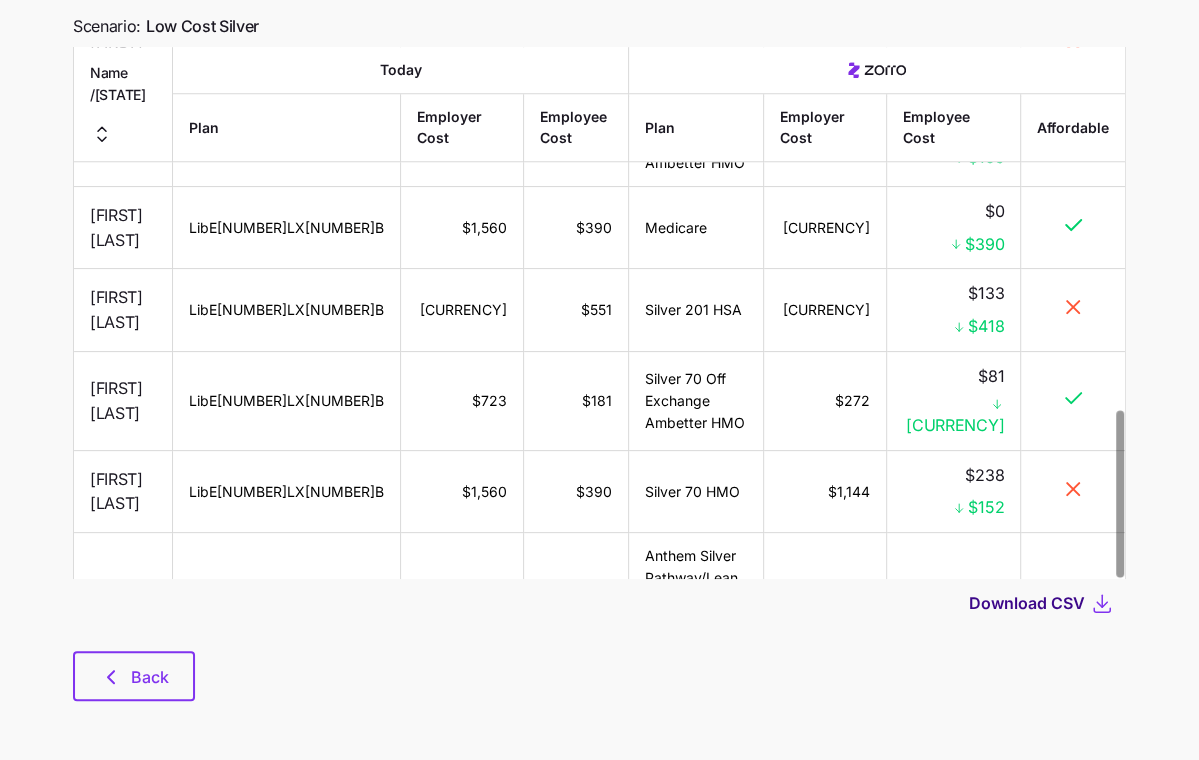 click on "Download CSV" at bounding box center (1027, 603) 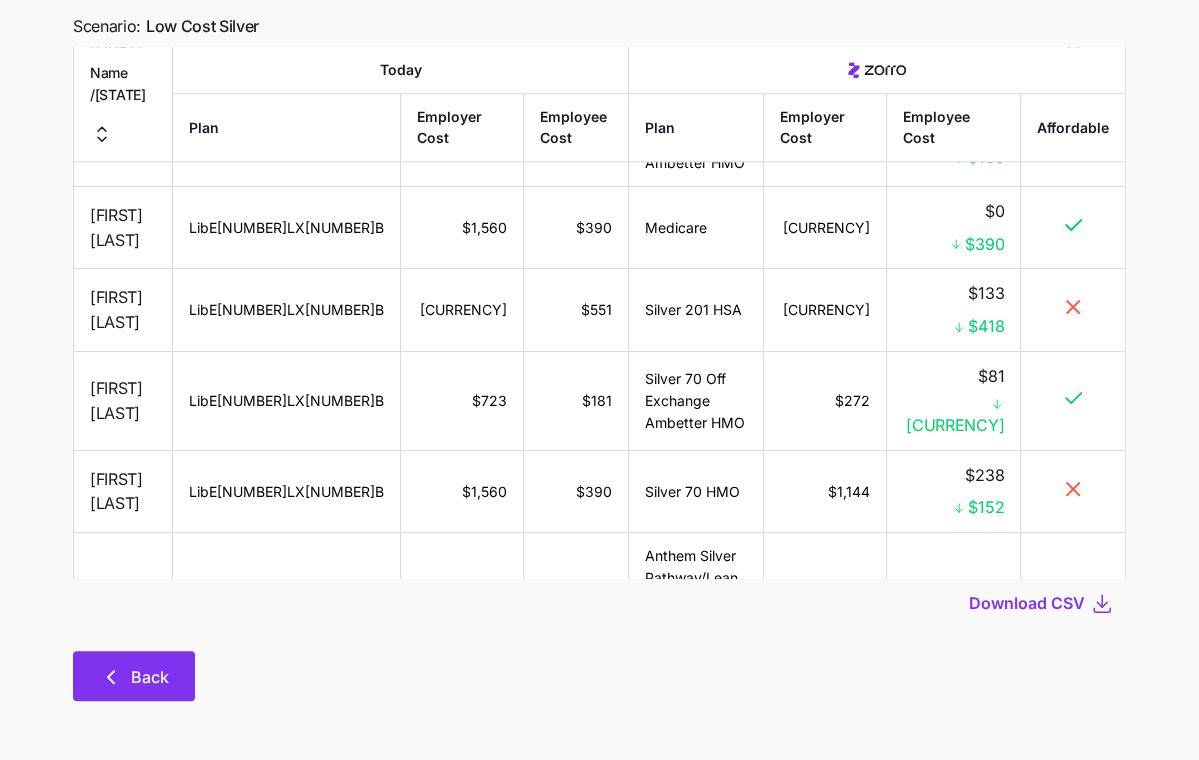 click on "Back" at bounding box center (134, 676) 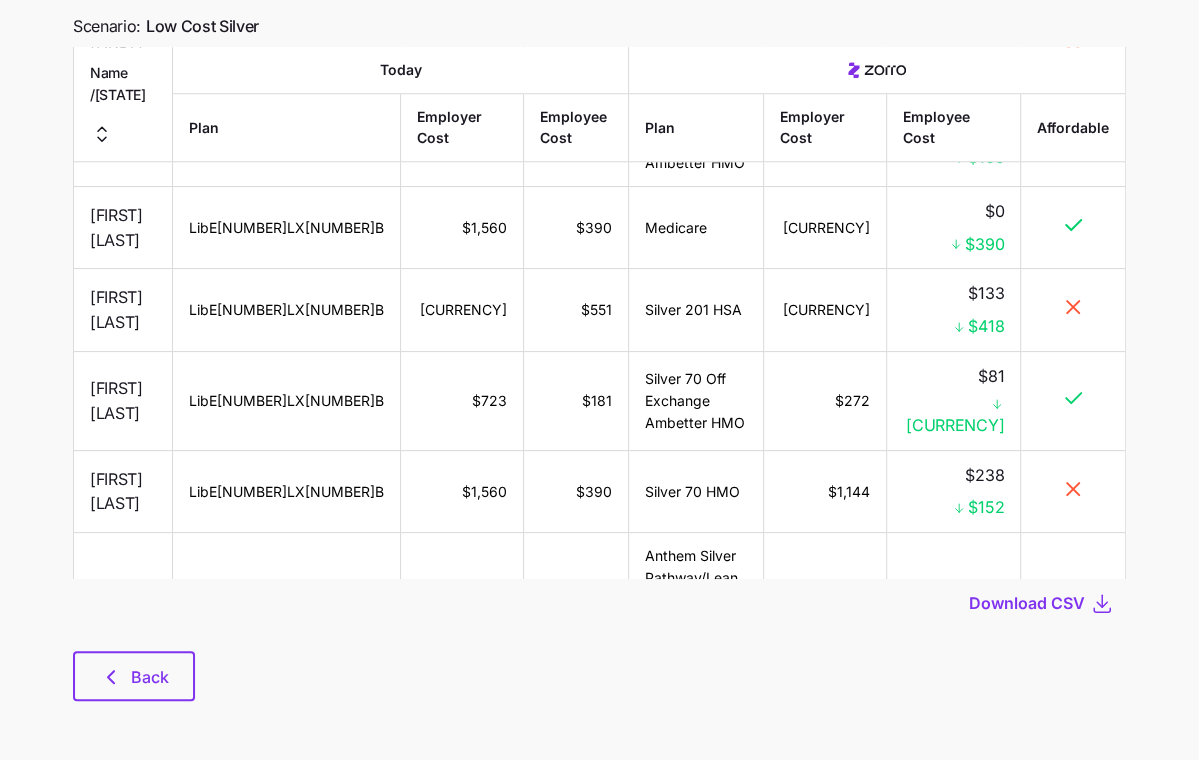 scroll, scrollTop: 0, scrollLeft: 0, axis: both 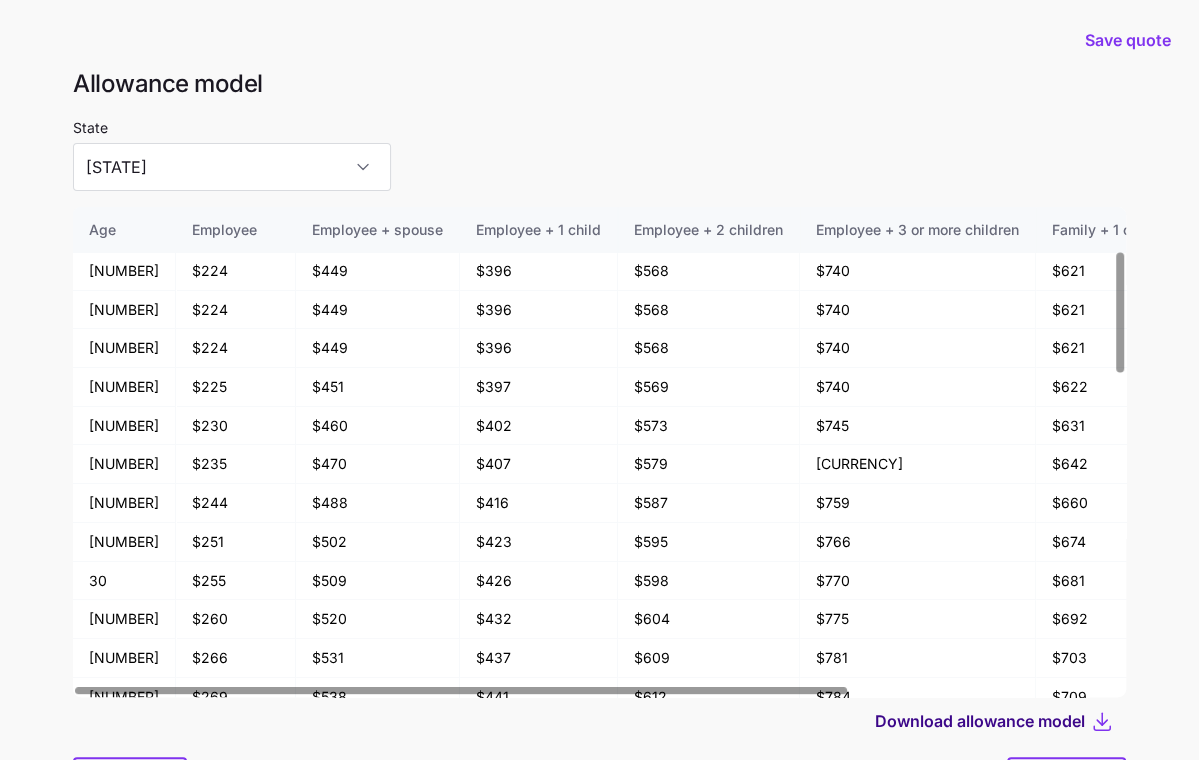 click on "Download allowance model" at bounding box center [980, 721] 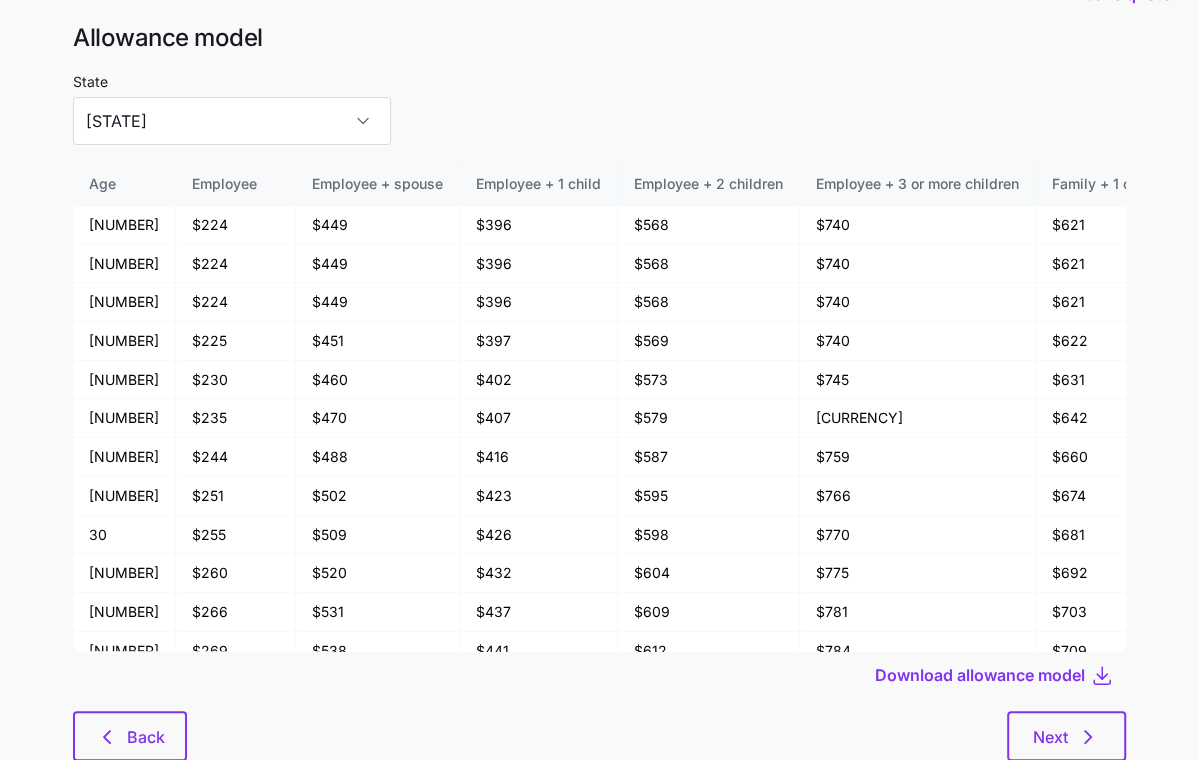 scroll, scrollTop: 107, scrollLeft: 0, axis: vertical 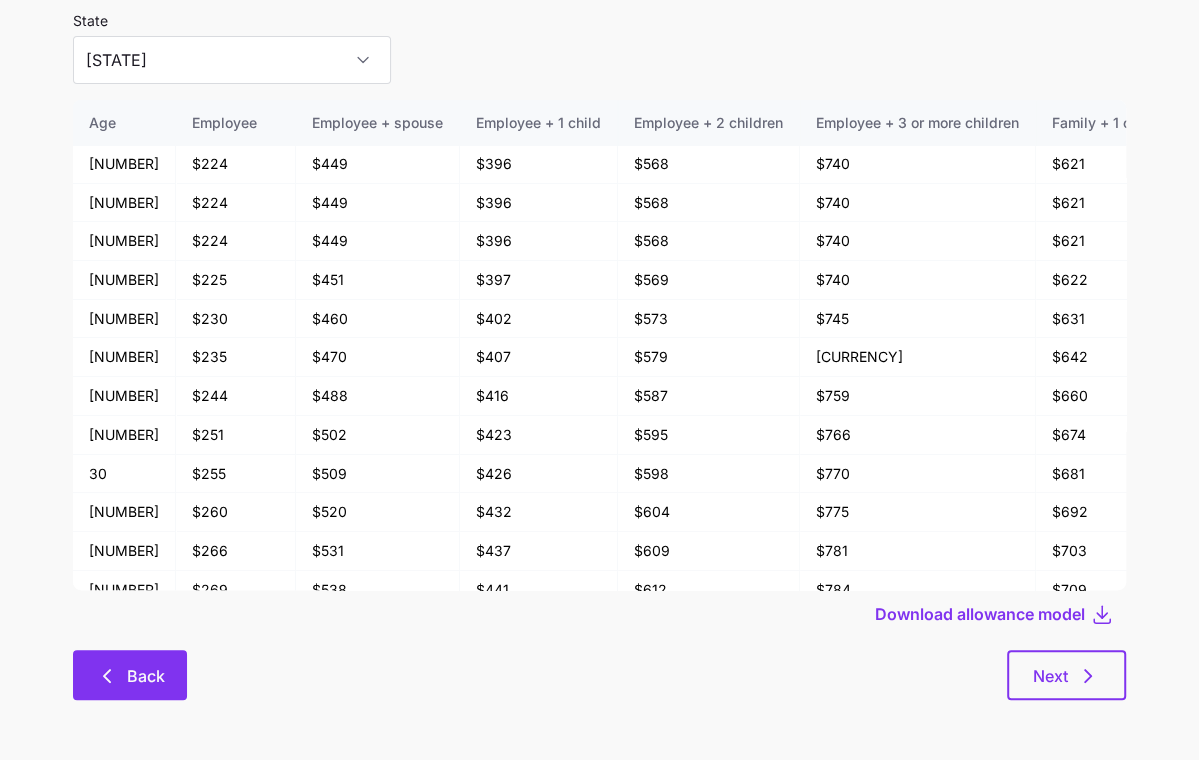 click on "Back" at bounding box center (146, 676) 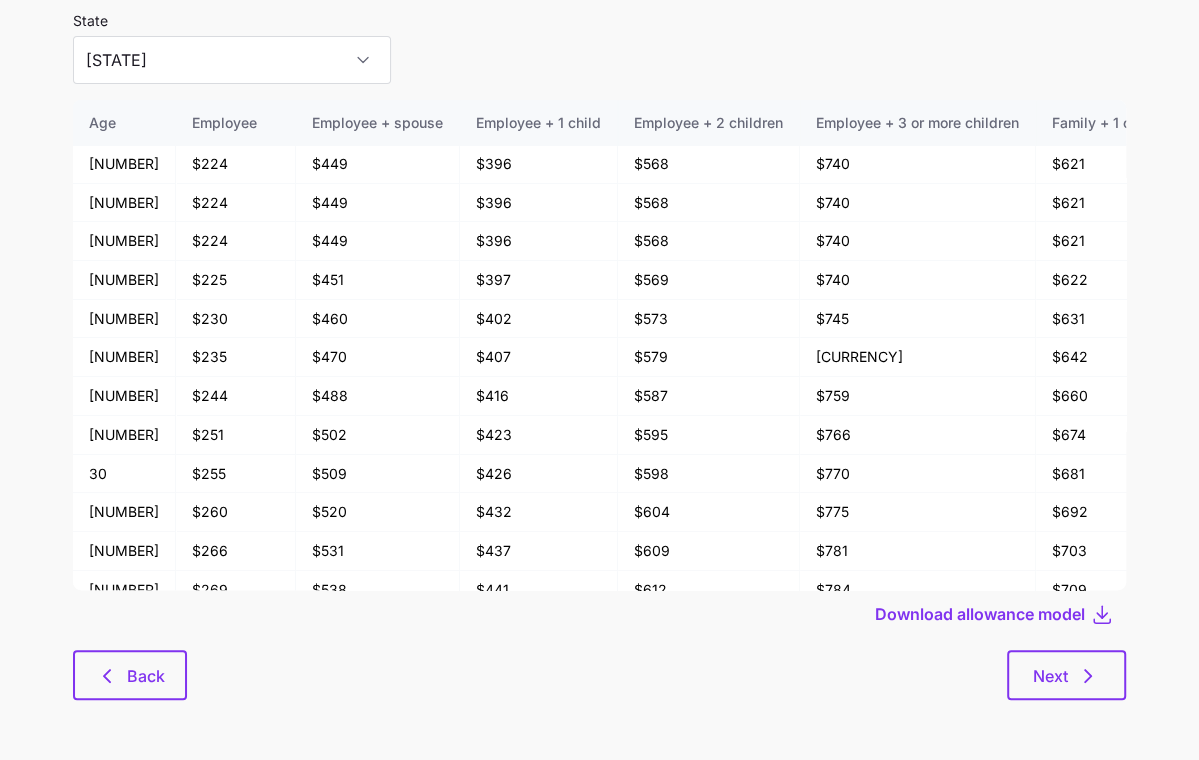 scroll, scrollTop: 0, scrollLeft: 0, axis: both 